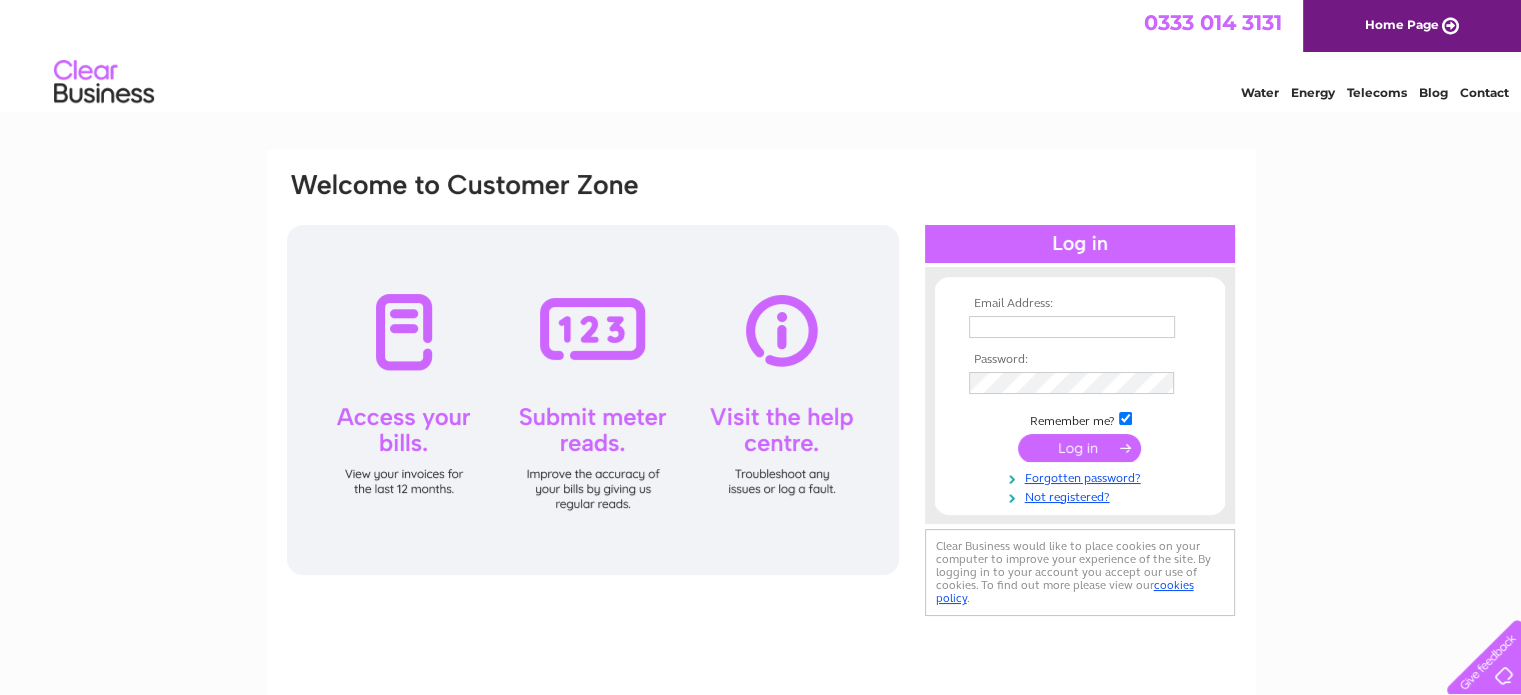 scroll, scrollTop: 0, scrollLeft: 0, axis: both 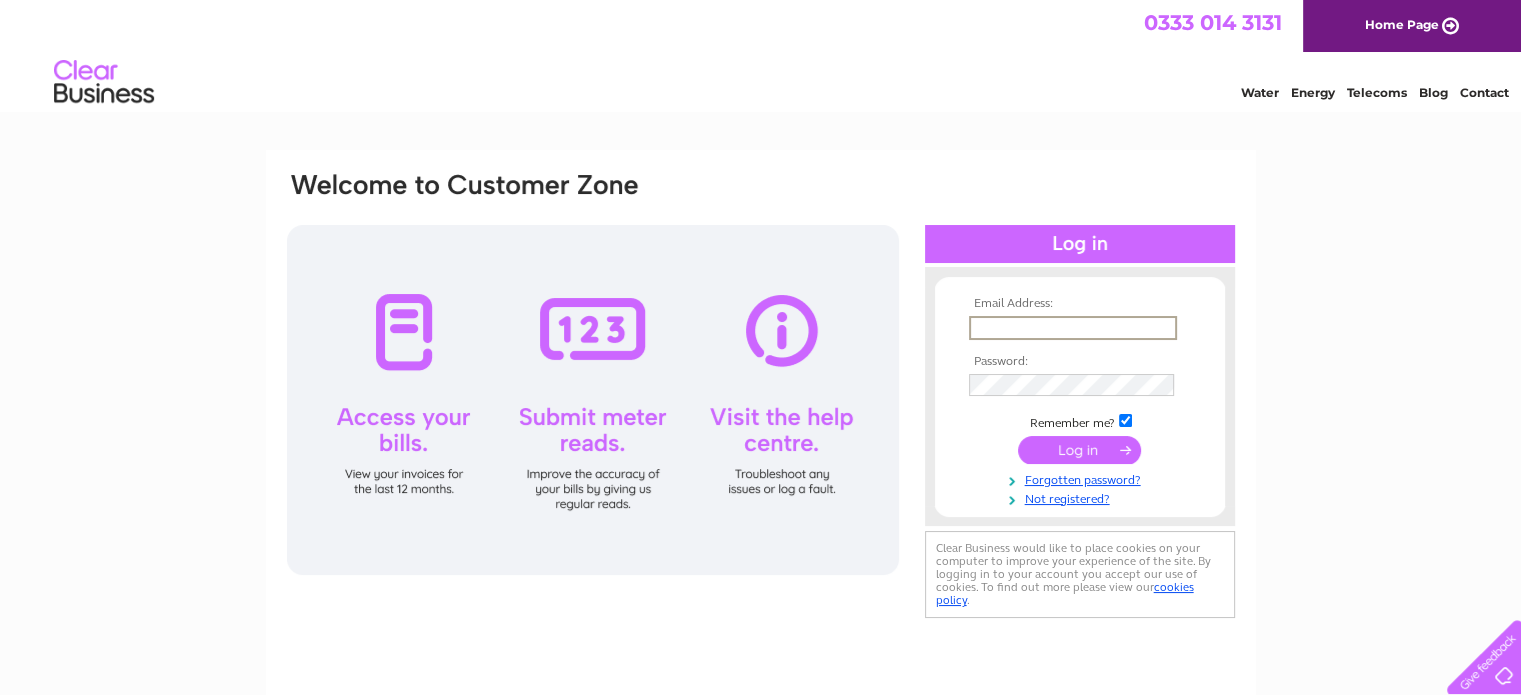 click at bounding box center [1073, 328] 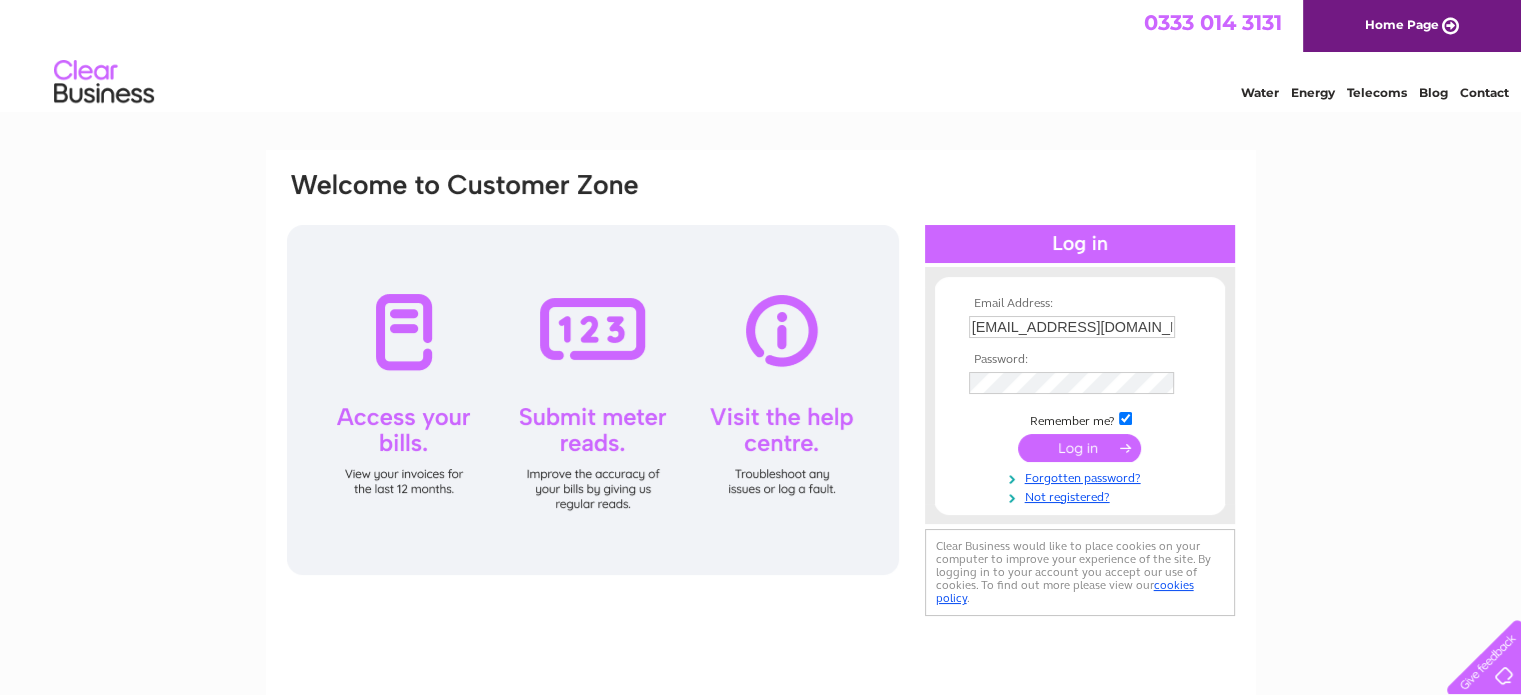 click at bounding box center (1079, 448) 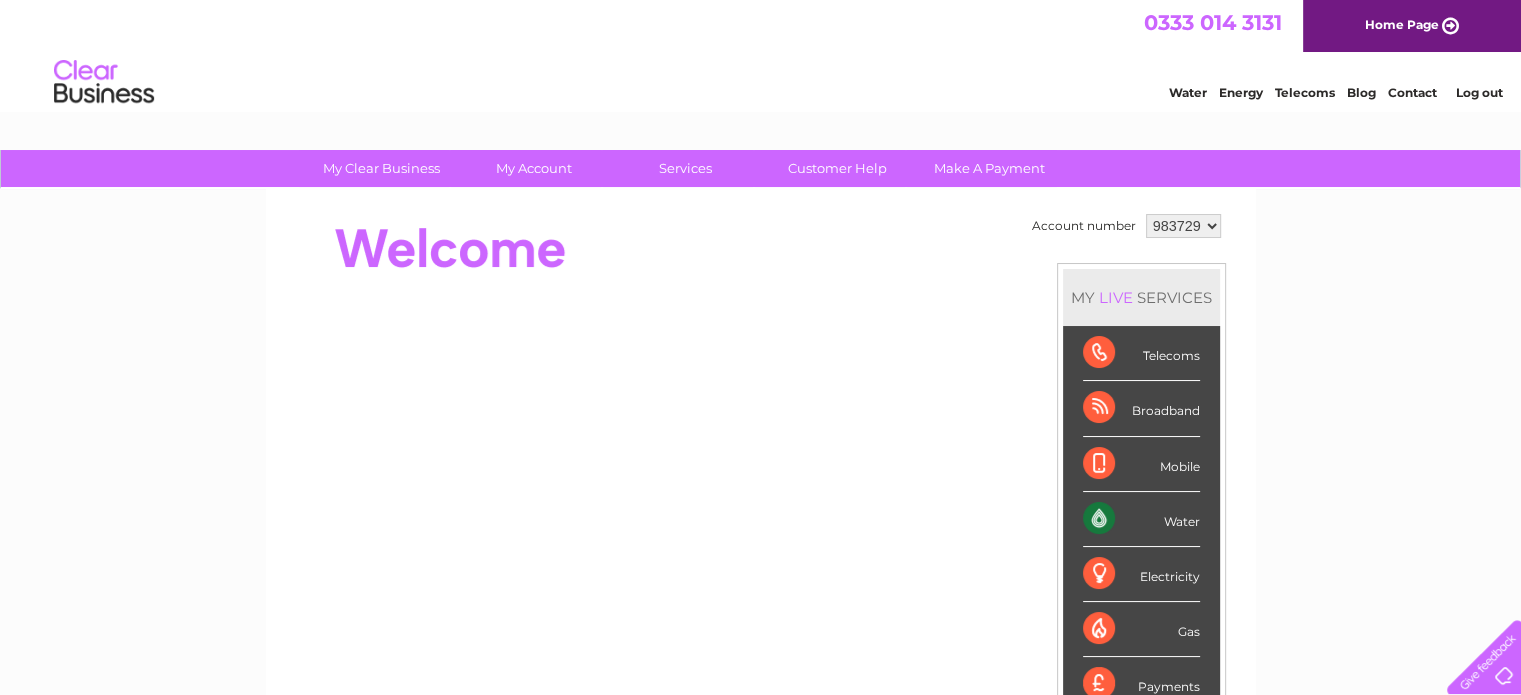 scroll, scrollTop: 0, scrollLeft: 0, axis: both 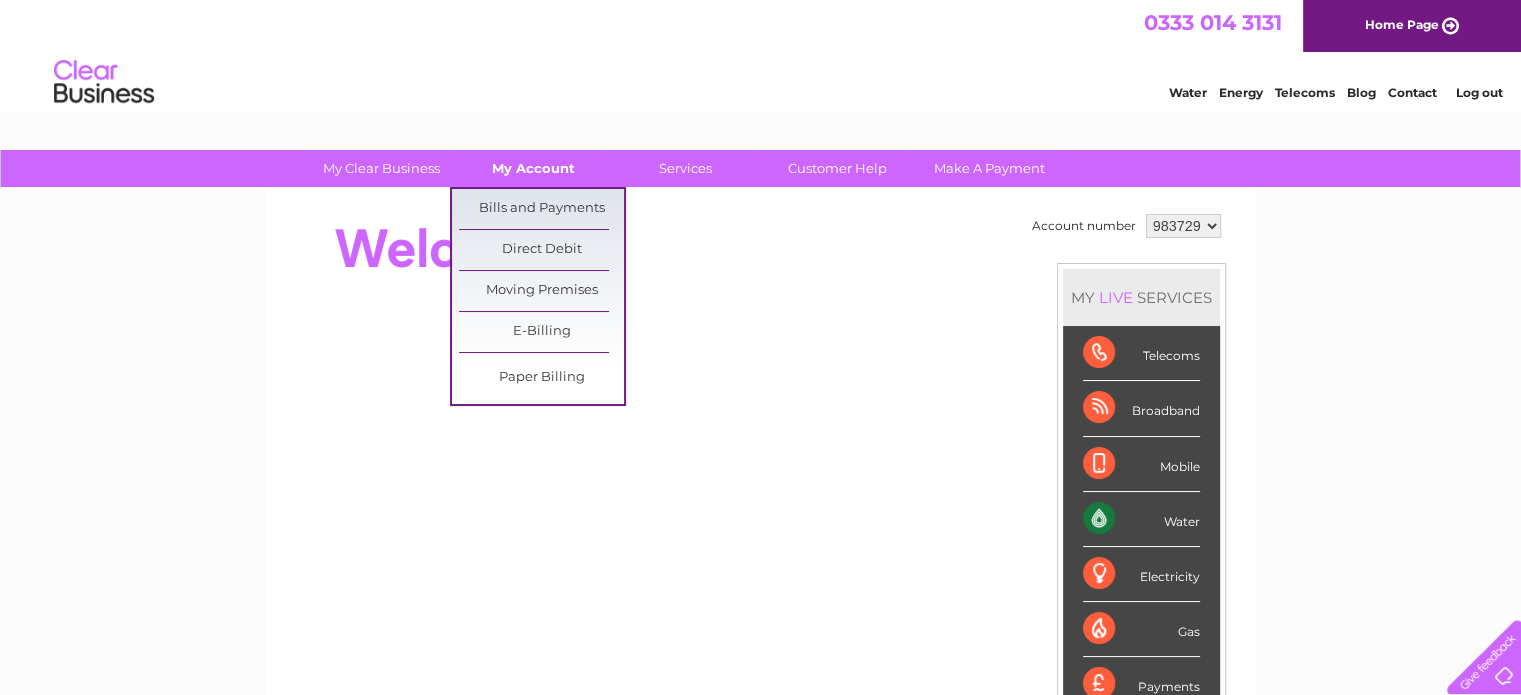 click on "My Account" at bounding box center [533, 168] 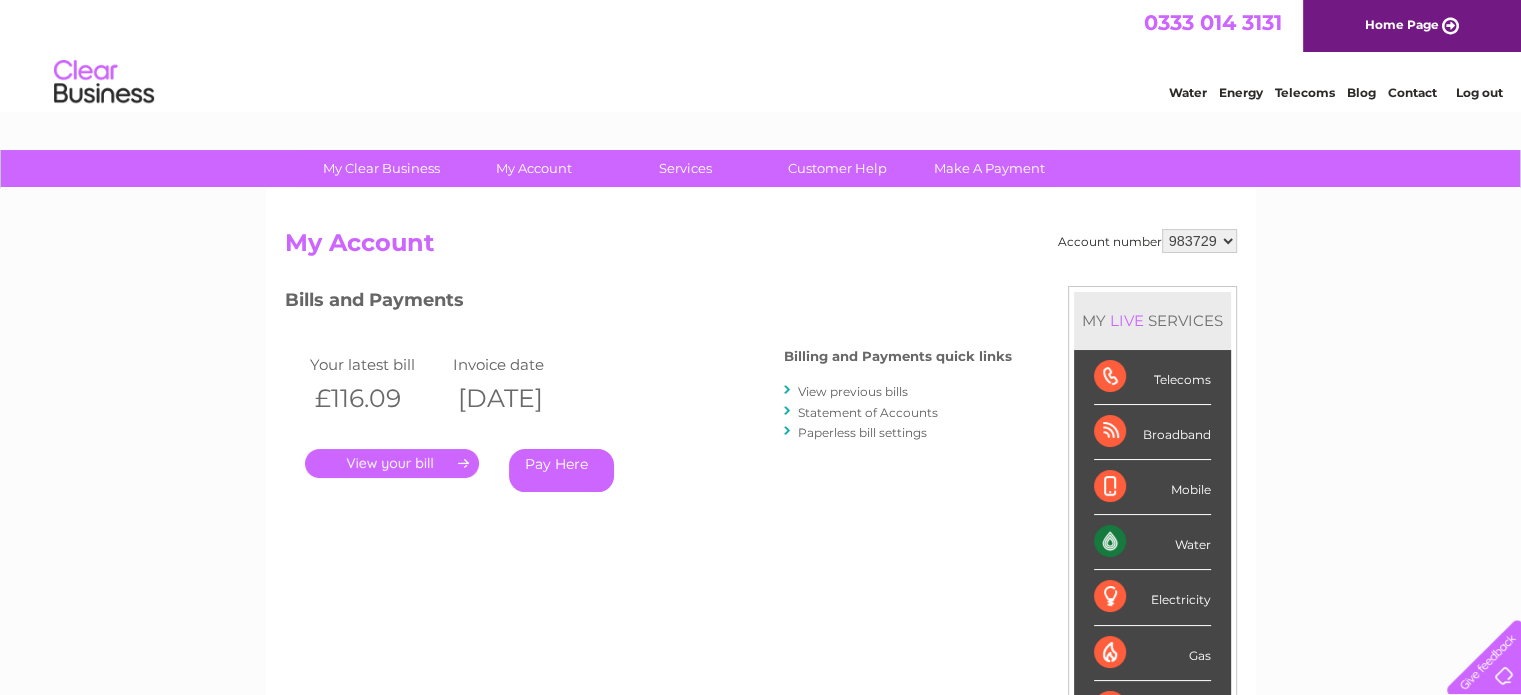 scroll, scrollTop: 0, scrollLeft: 0, axis: both 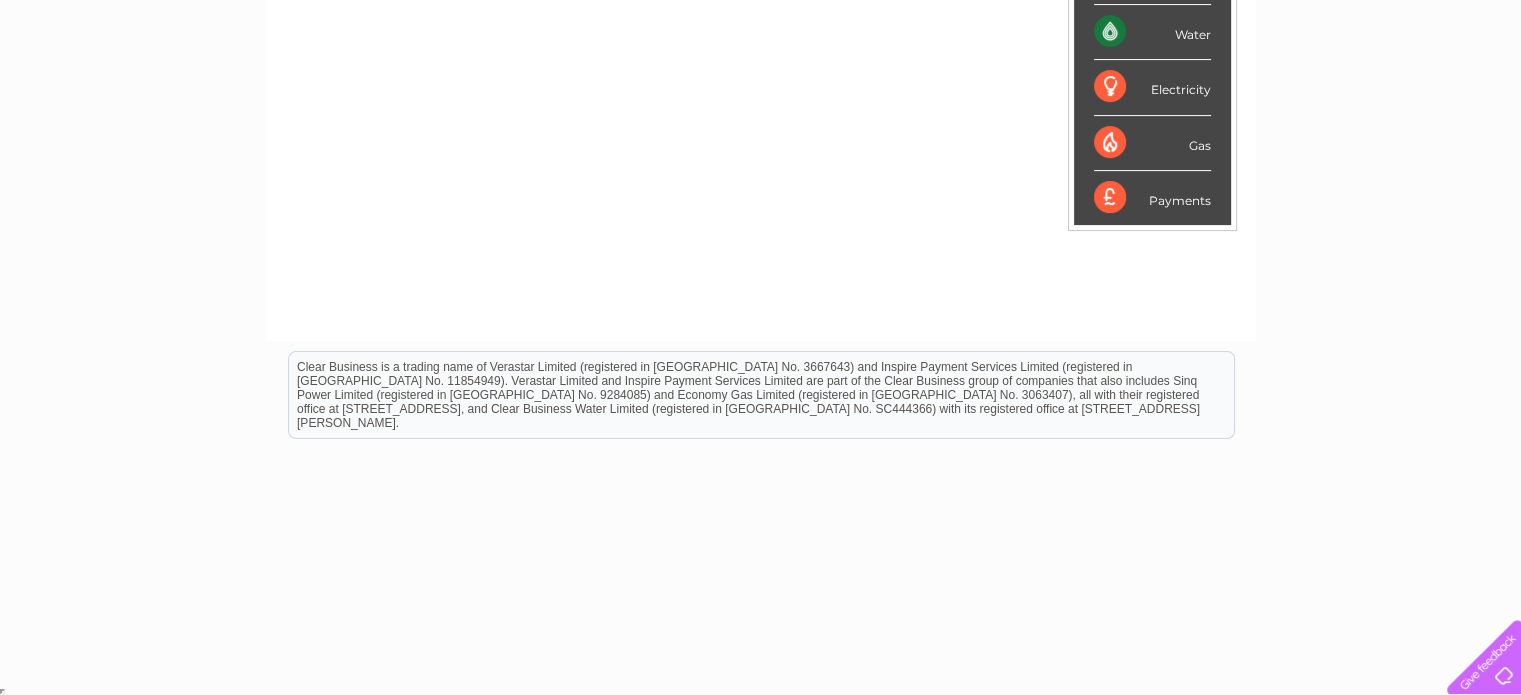click on "My Clear Business
Login Details
My Details
My Preferences
Link Account
My Account
Bills and Payments   Direct Debit   Moving Premises" at bounding box center [760, 161] 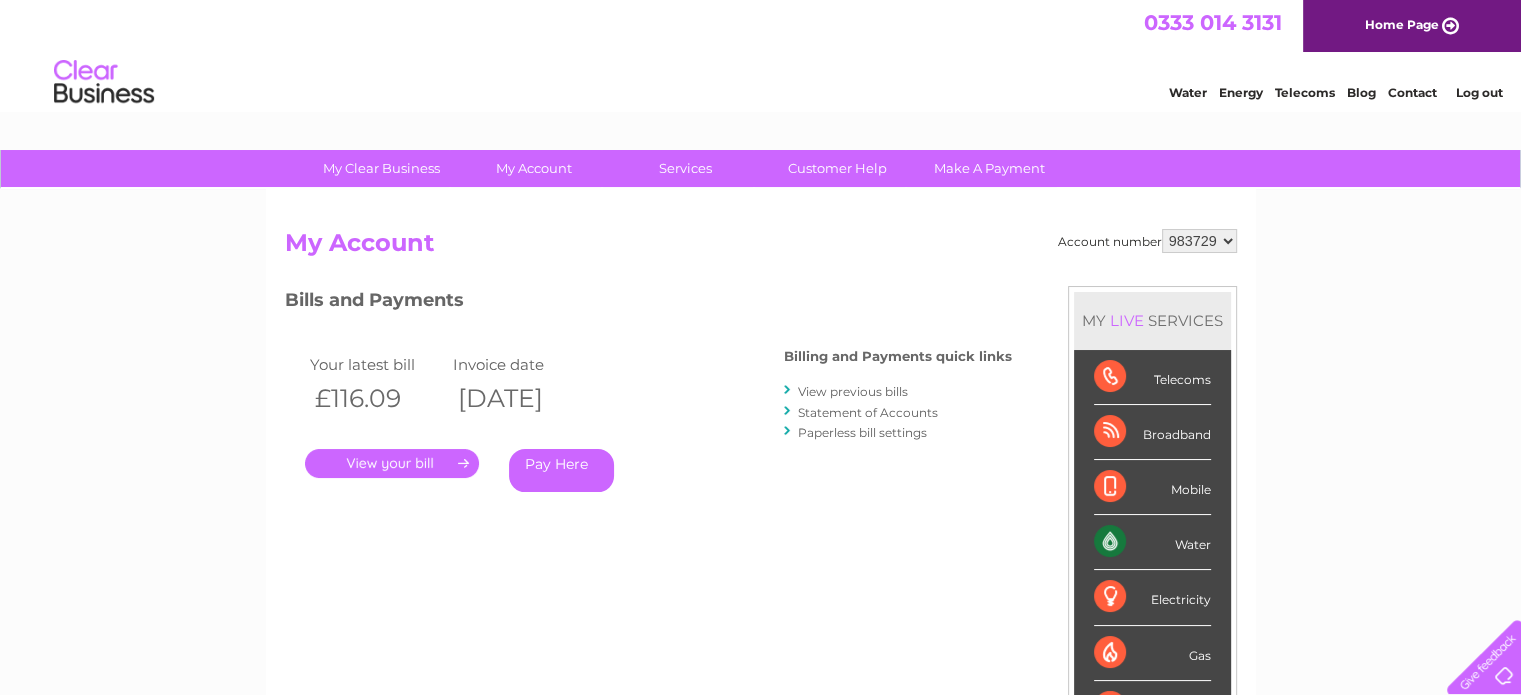 click on "983729" at bounding box center [1199, 241] 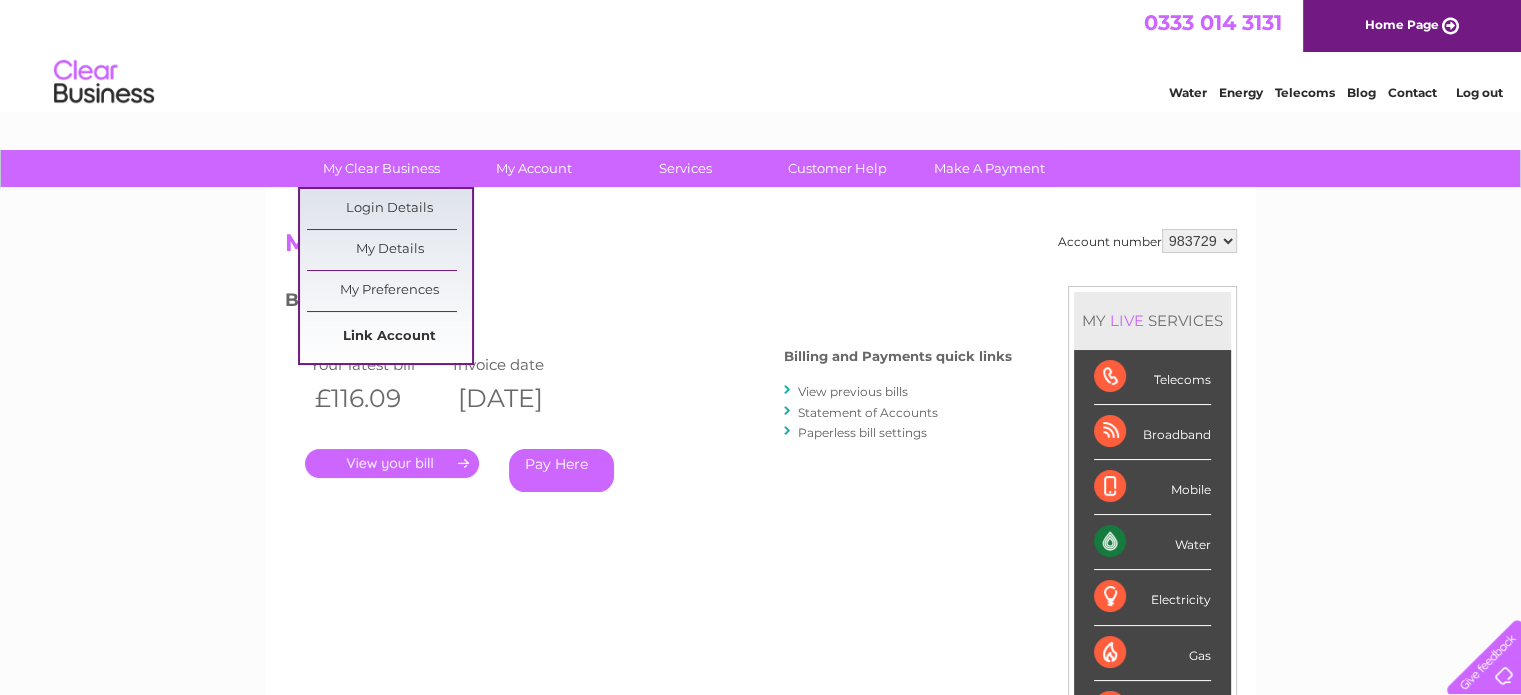 click on "Link Account" at bounding box center (389, 337) 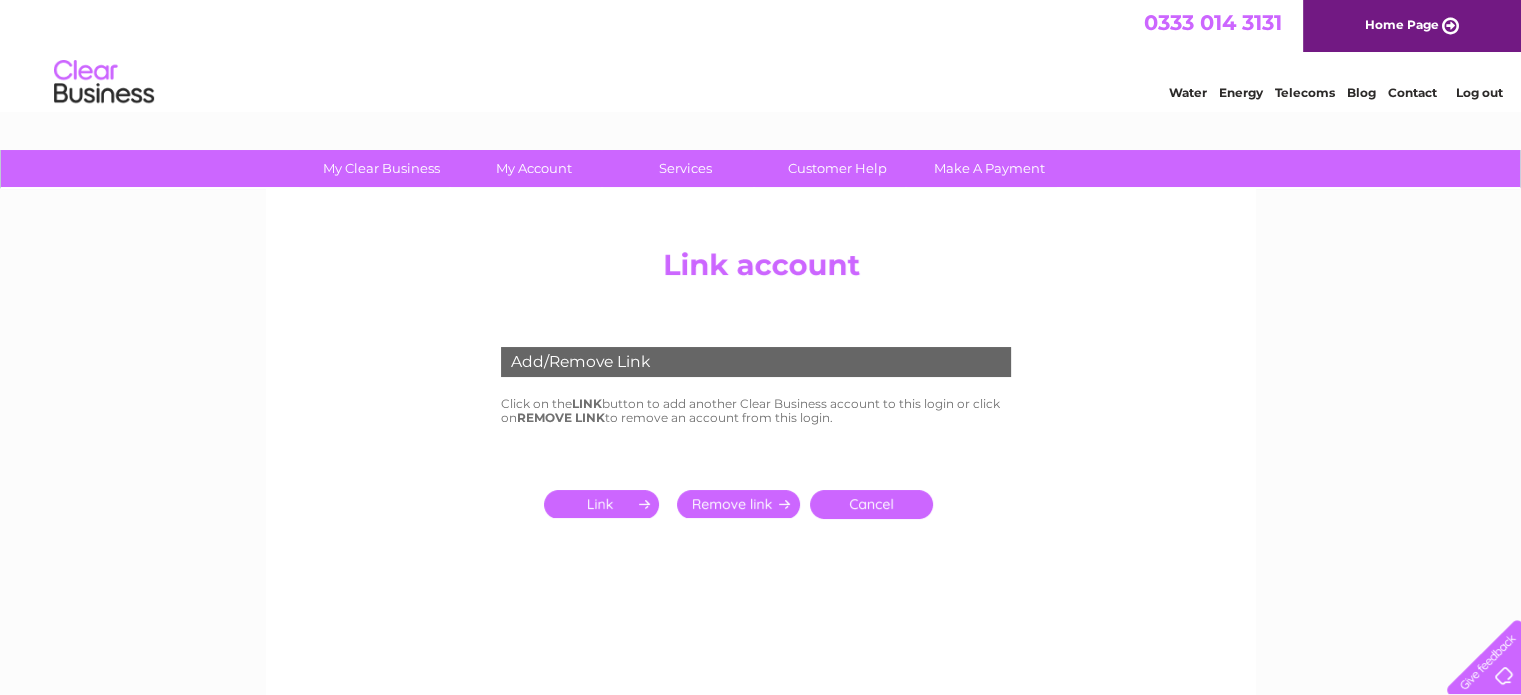 scroll, scrollTop: 0, scrollLeft: 0, axis: both 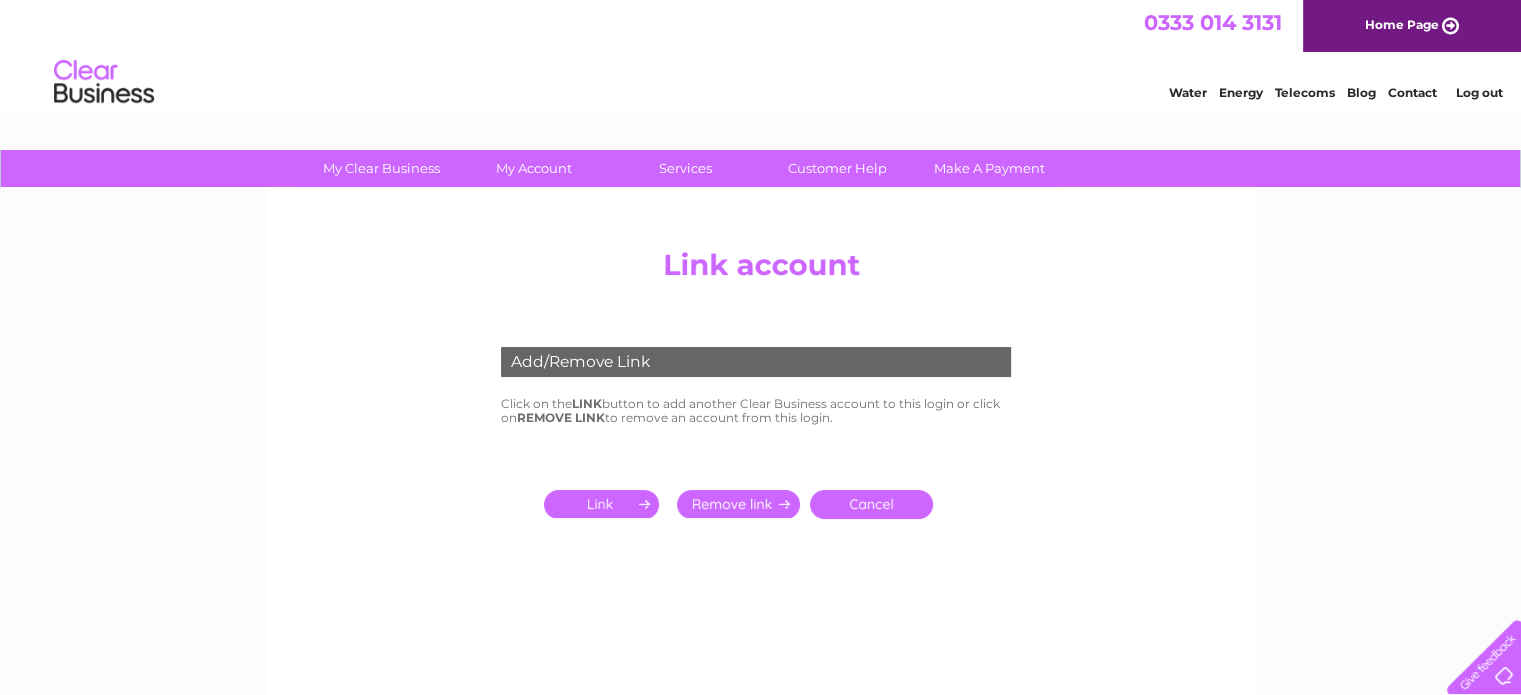 click at bounding box center (605, 504) 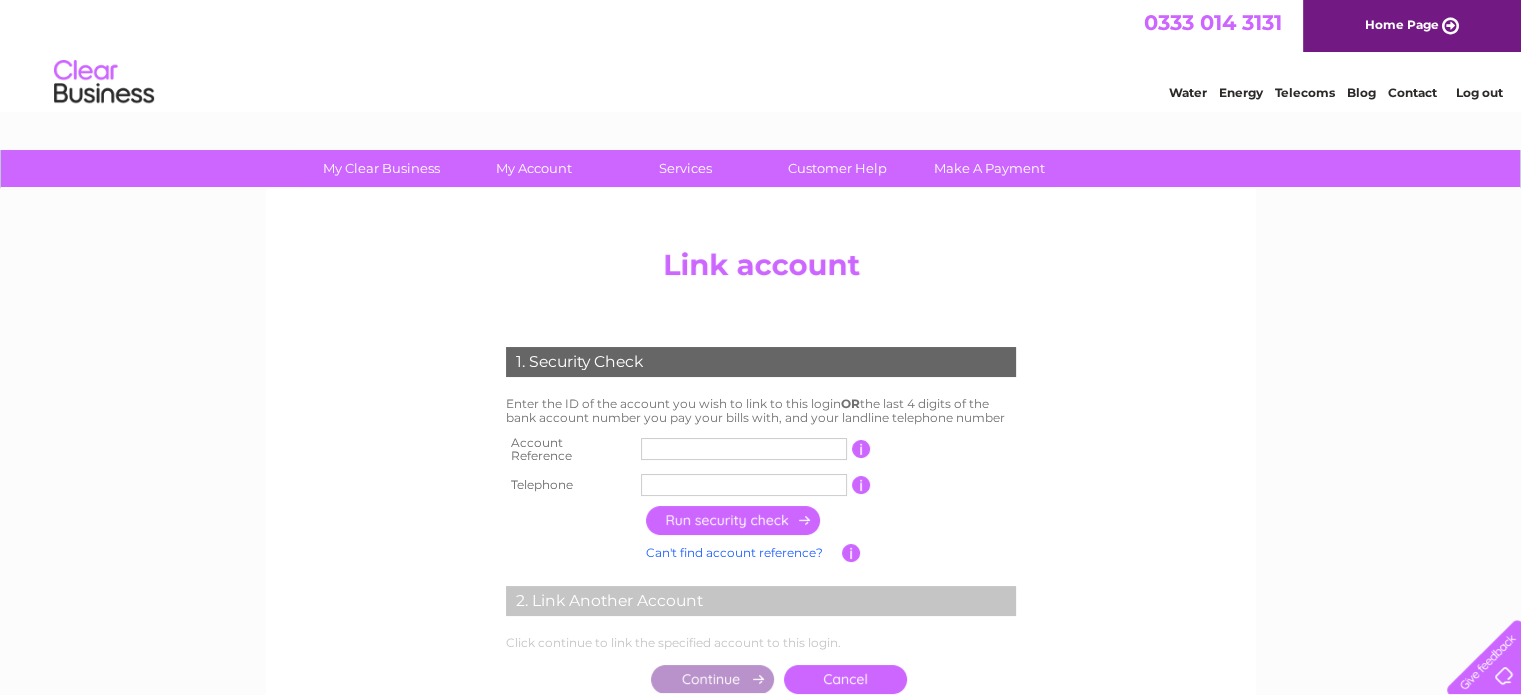 click at bounding box center [744, 449] 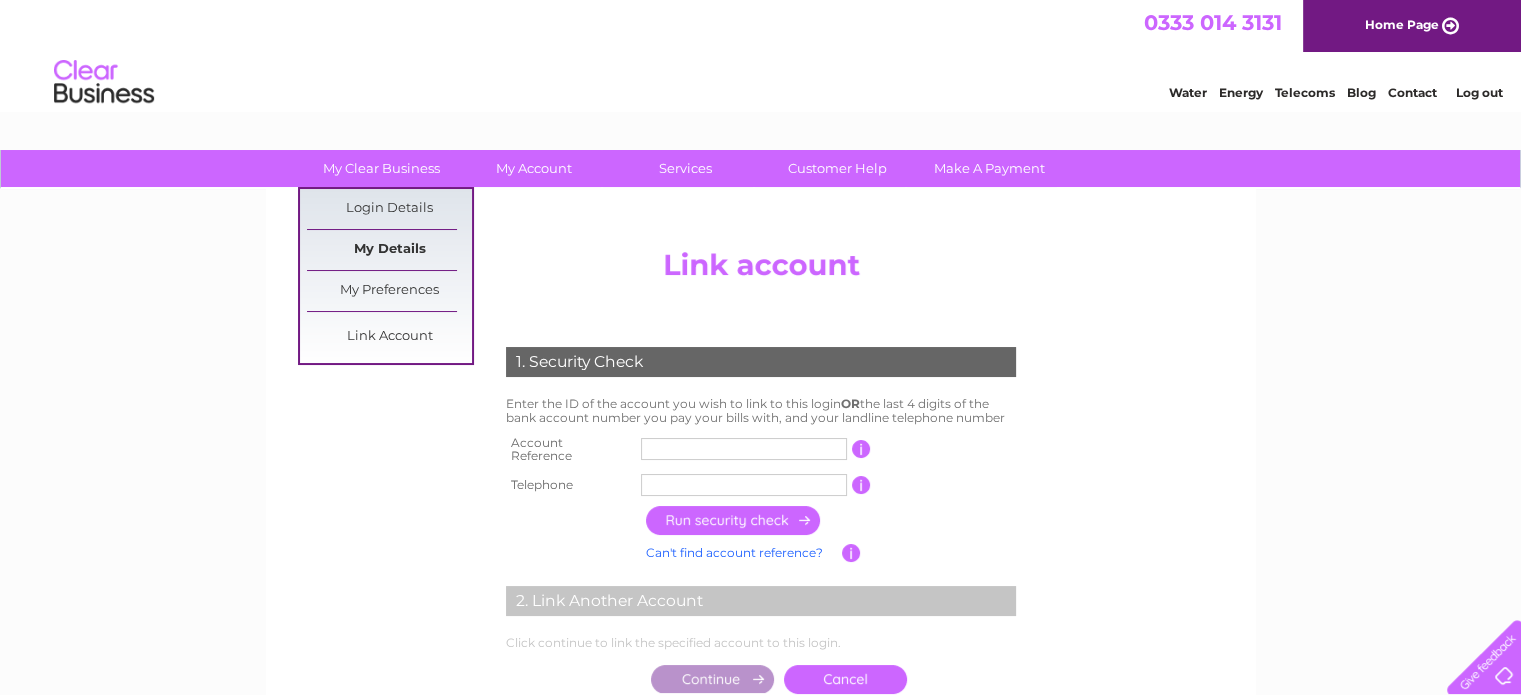 click on "My Details" at bounding box center (389, 250) 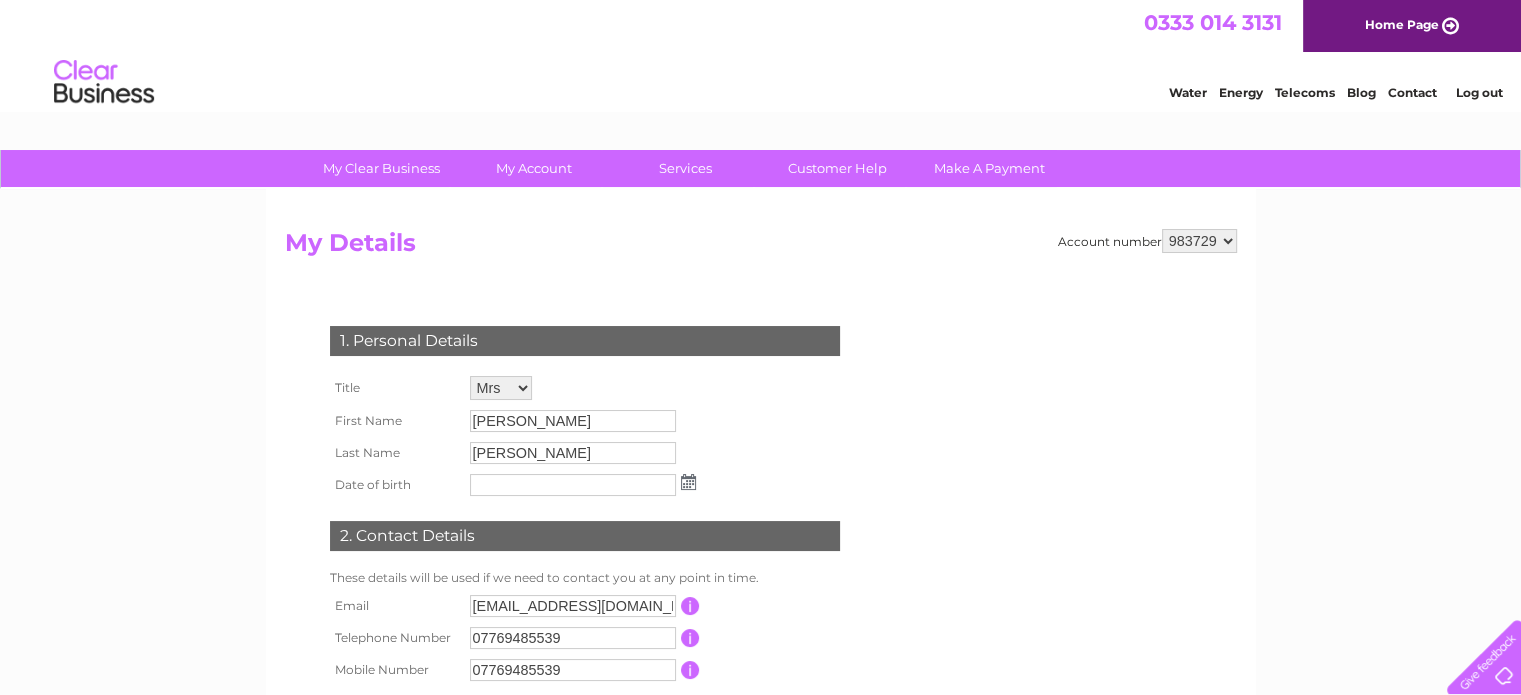 scroll, scrollTop: 0, scrollLeft: 0, axis: both 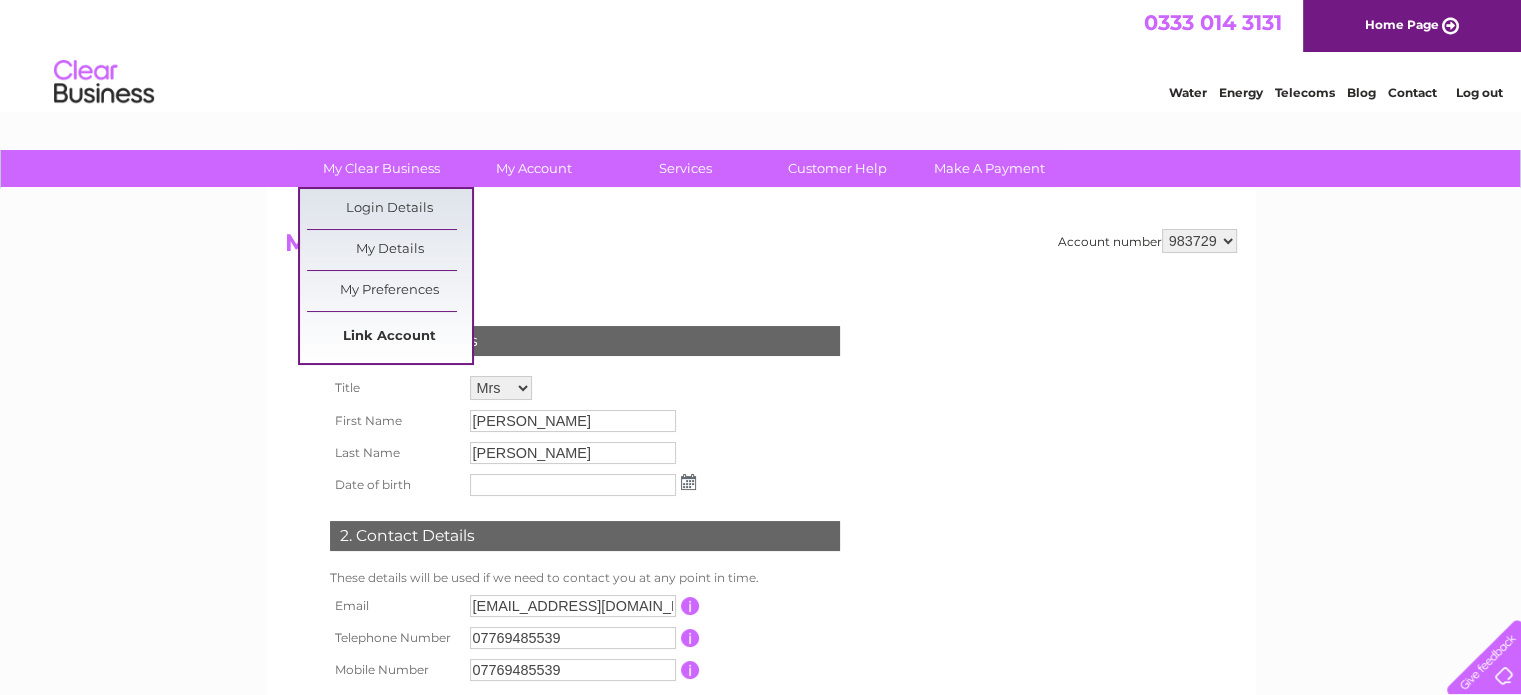 click on "Link Account" at bounding box center [389, 337] 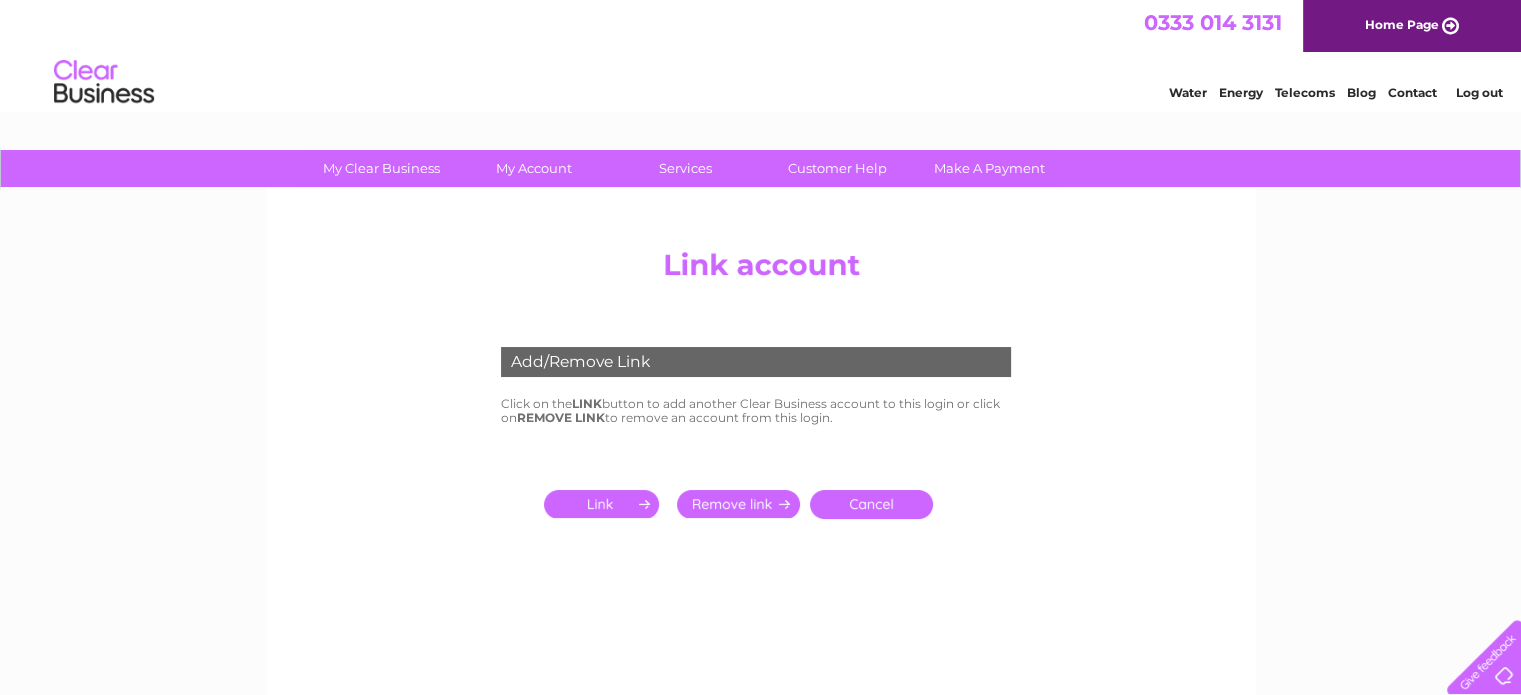 scroll, scrollTop: 0, scrollLeft: 0, axis: both 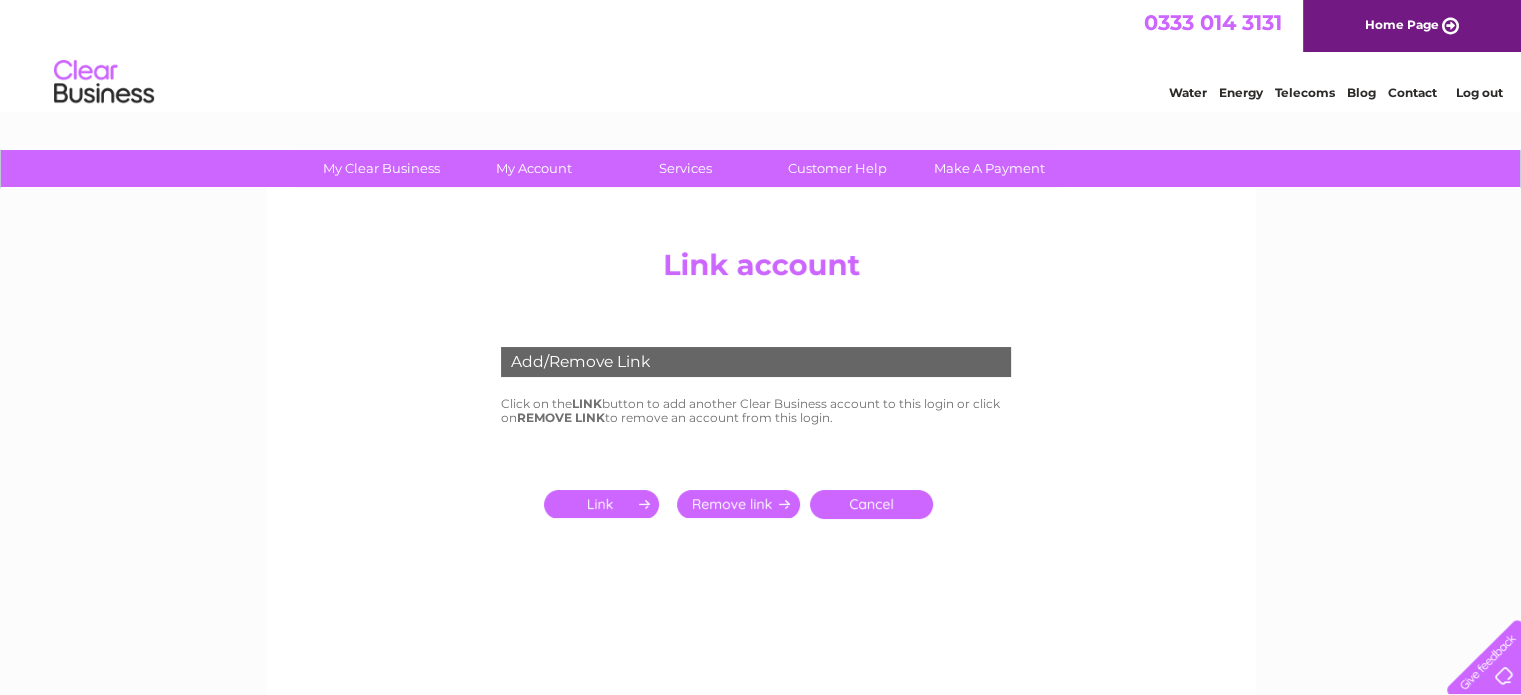 click at bounding box center (605, 504) 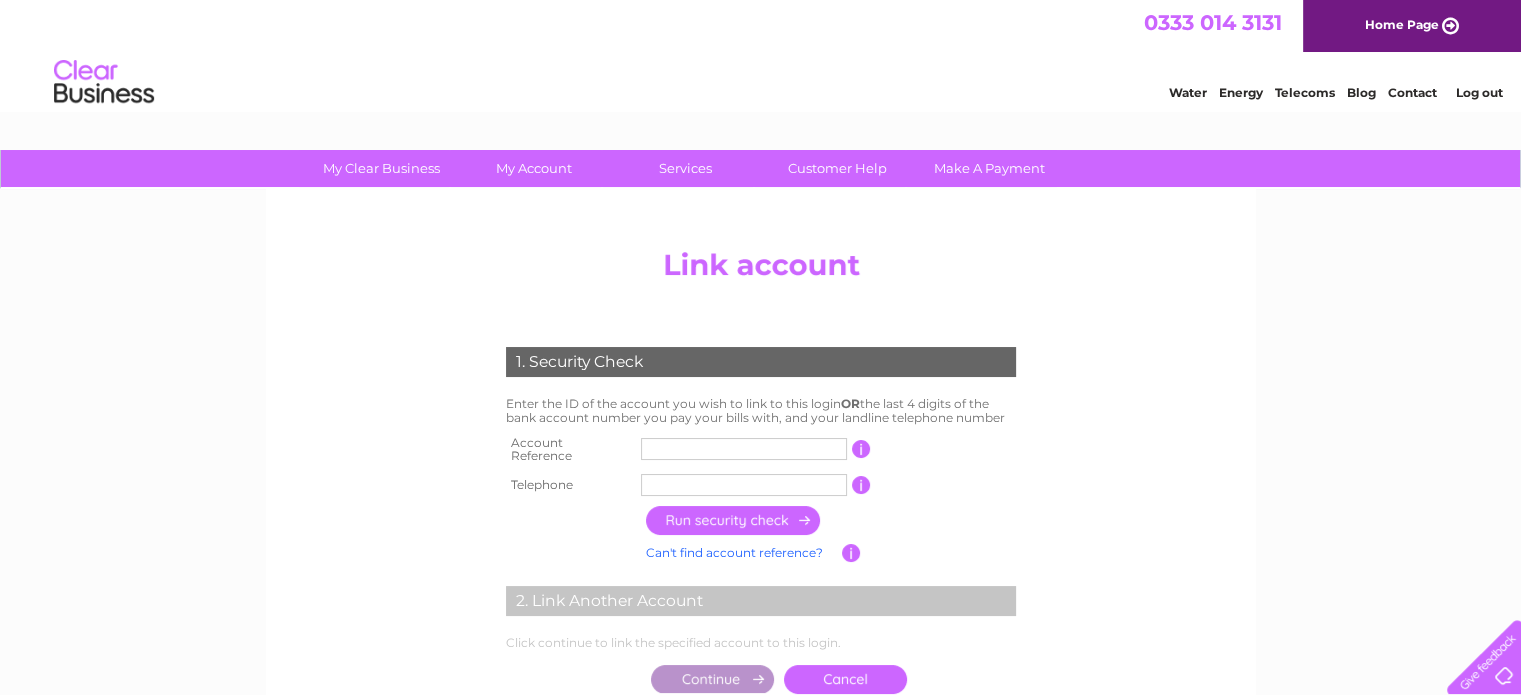 click at bounding box center [744, 449] 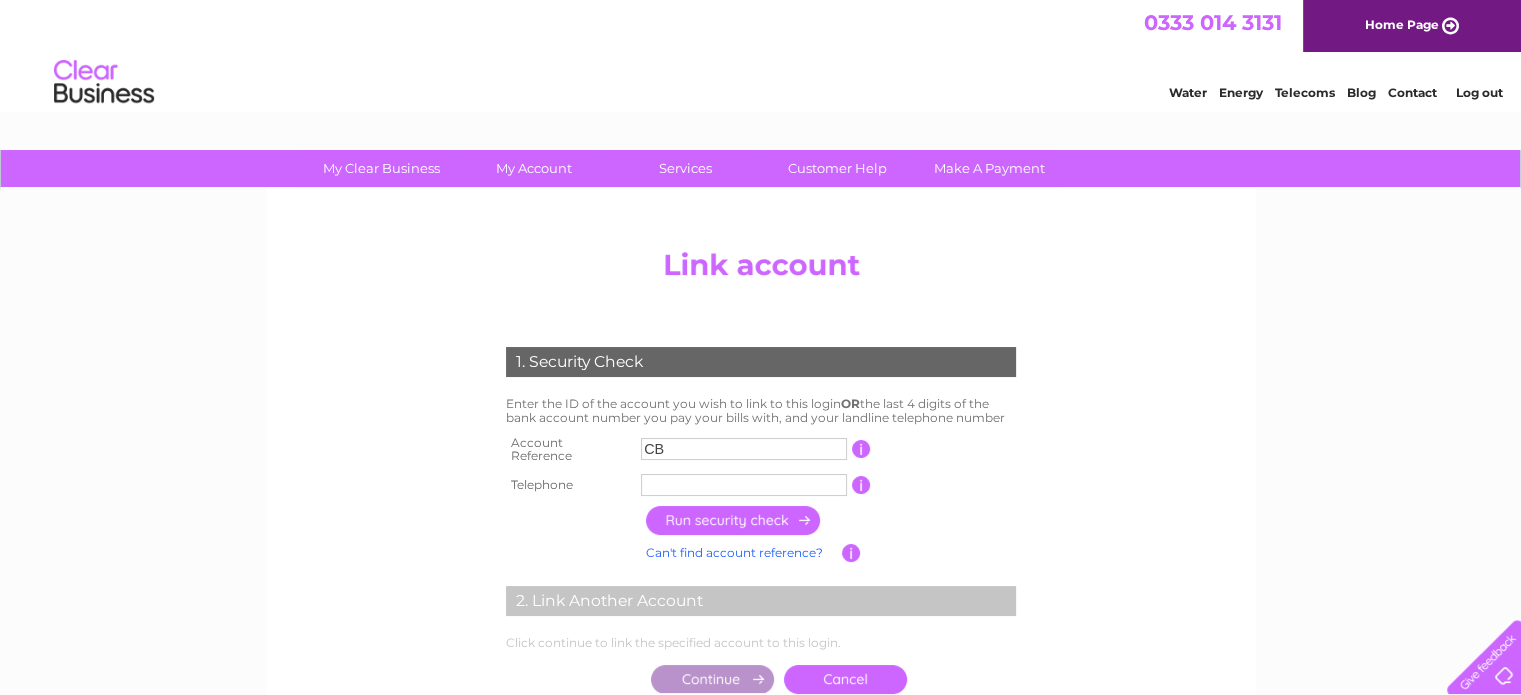 type on "C" 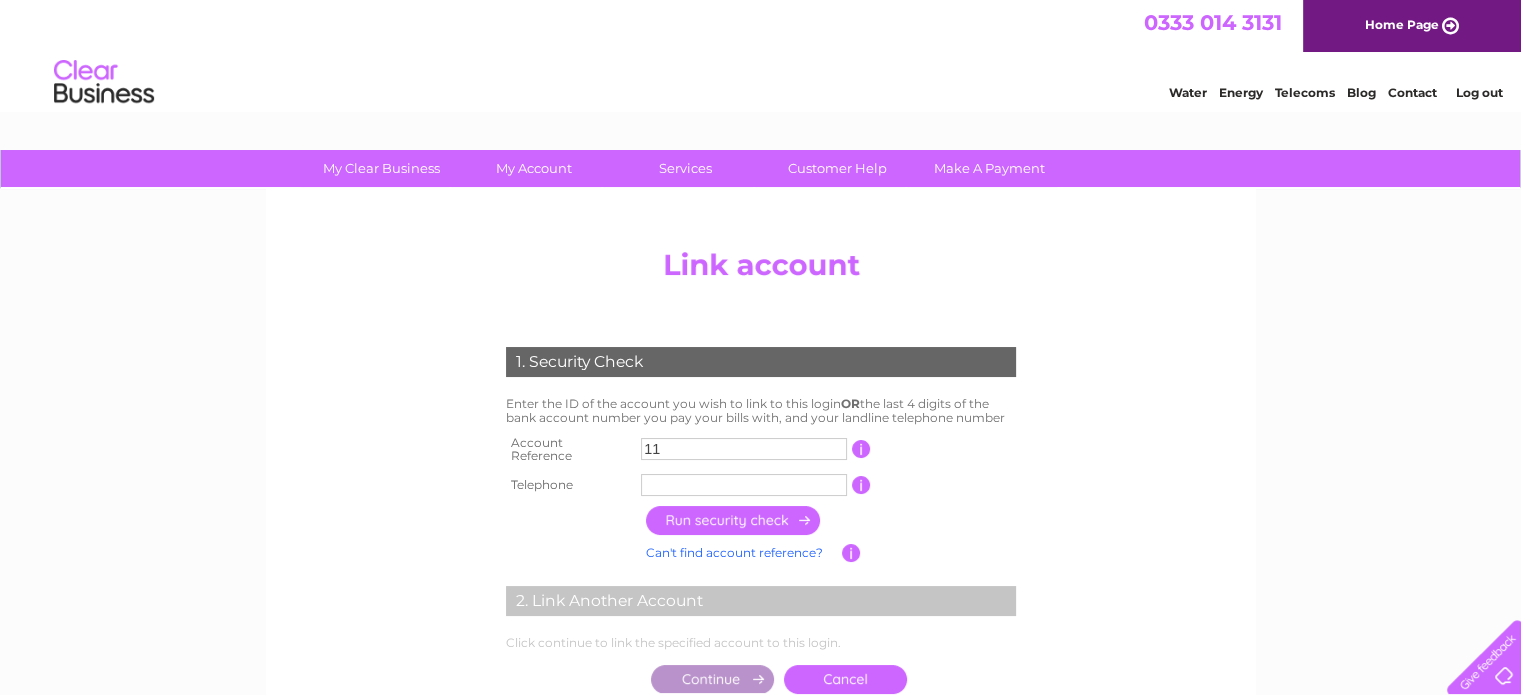 type on "1" 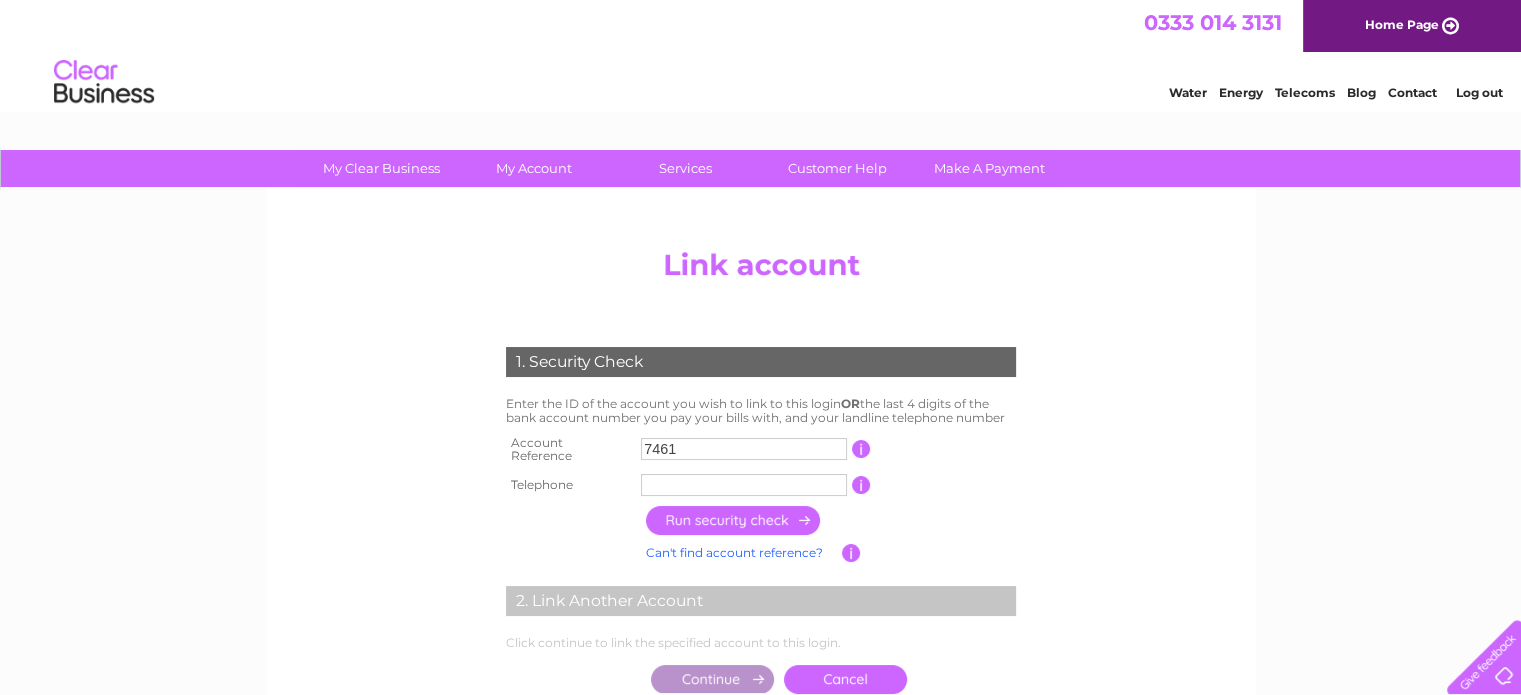 type on "7461" 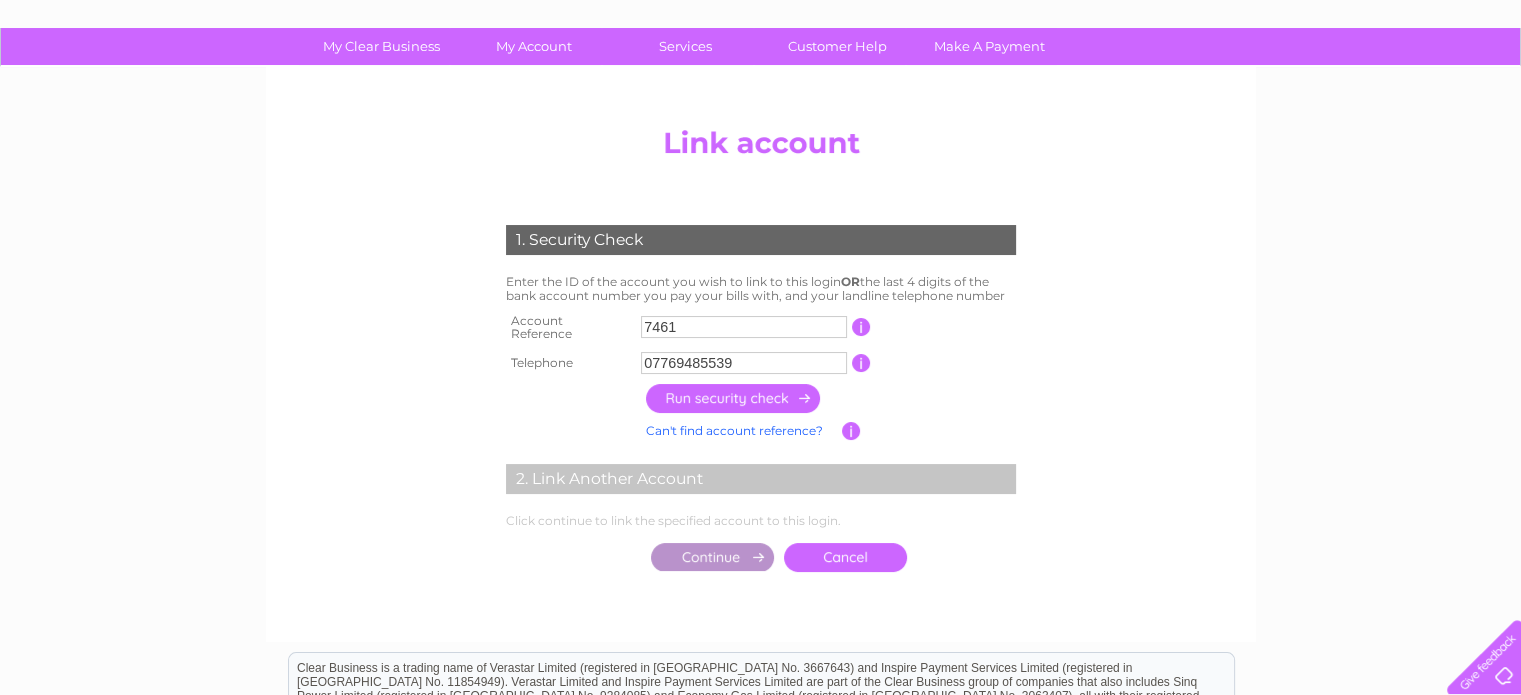 scroll, scrollTop: 160, scrollLeft: 0, axis: vertical 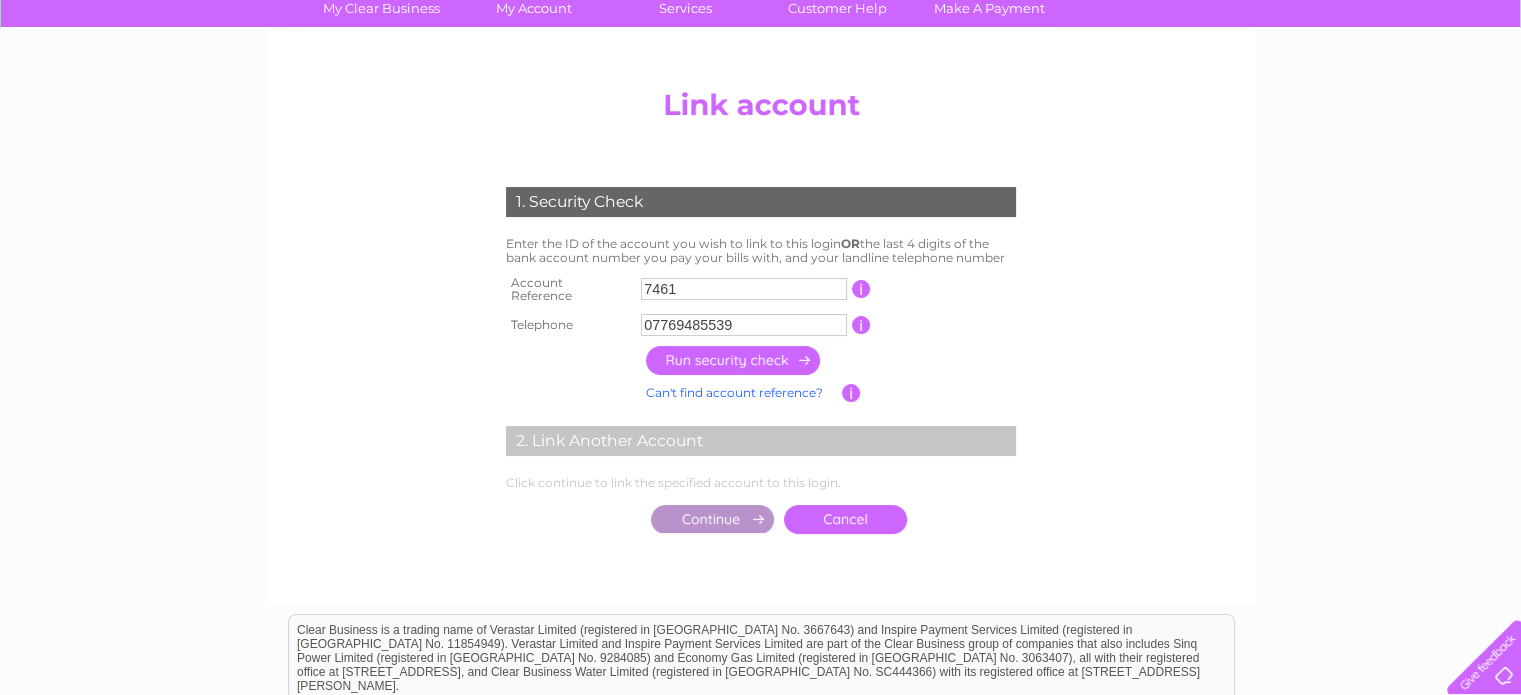 type on "07769485539" 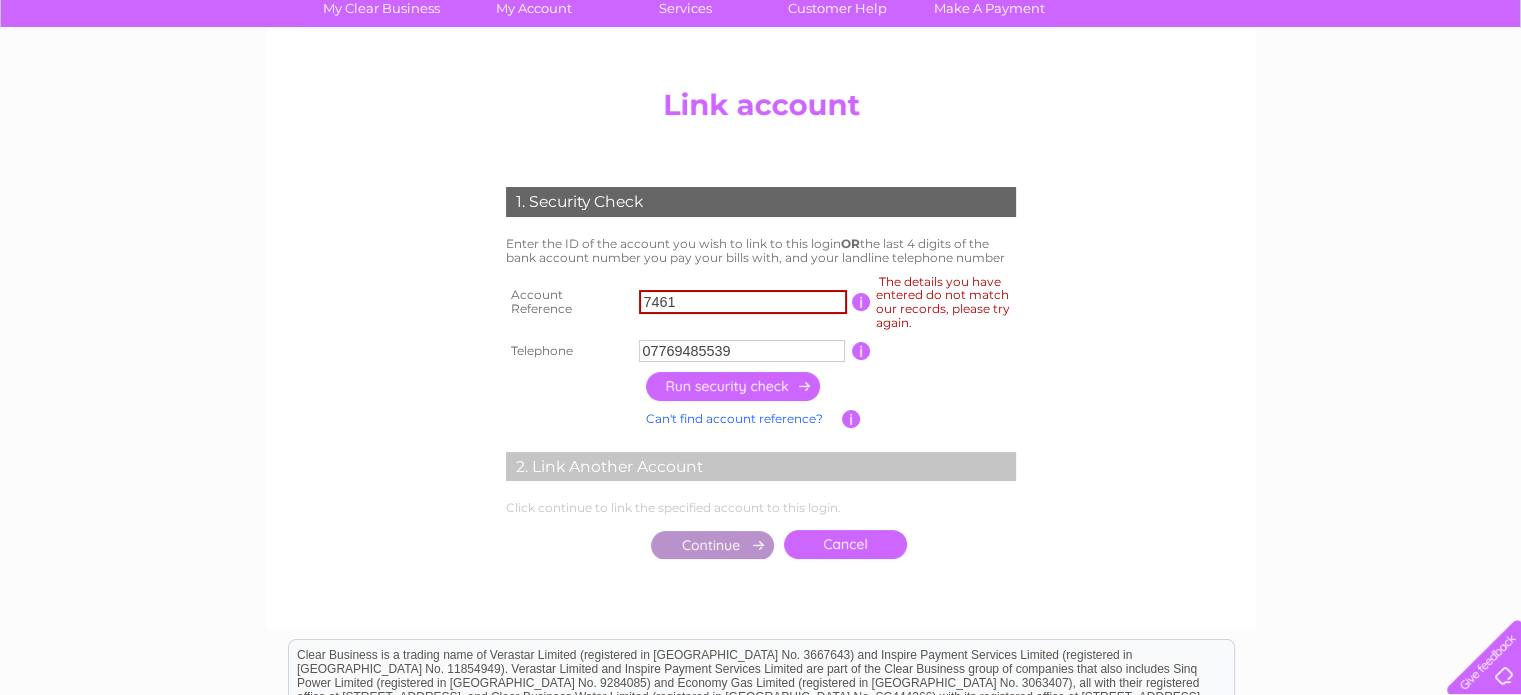 click on "7461" at bounding box center [743, 302] 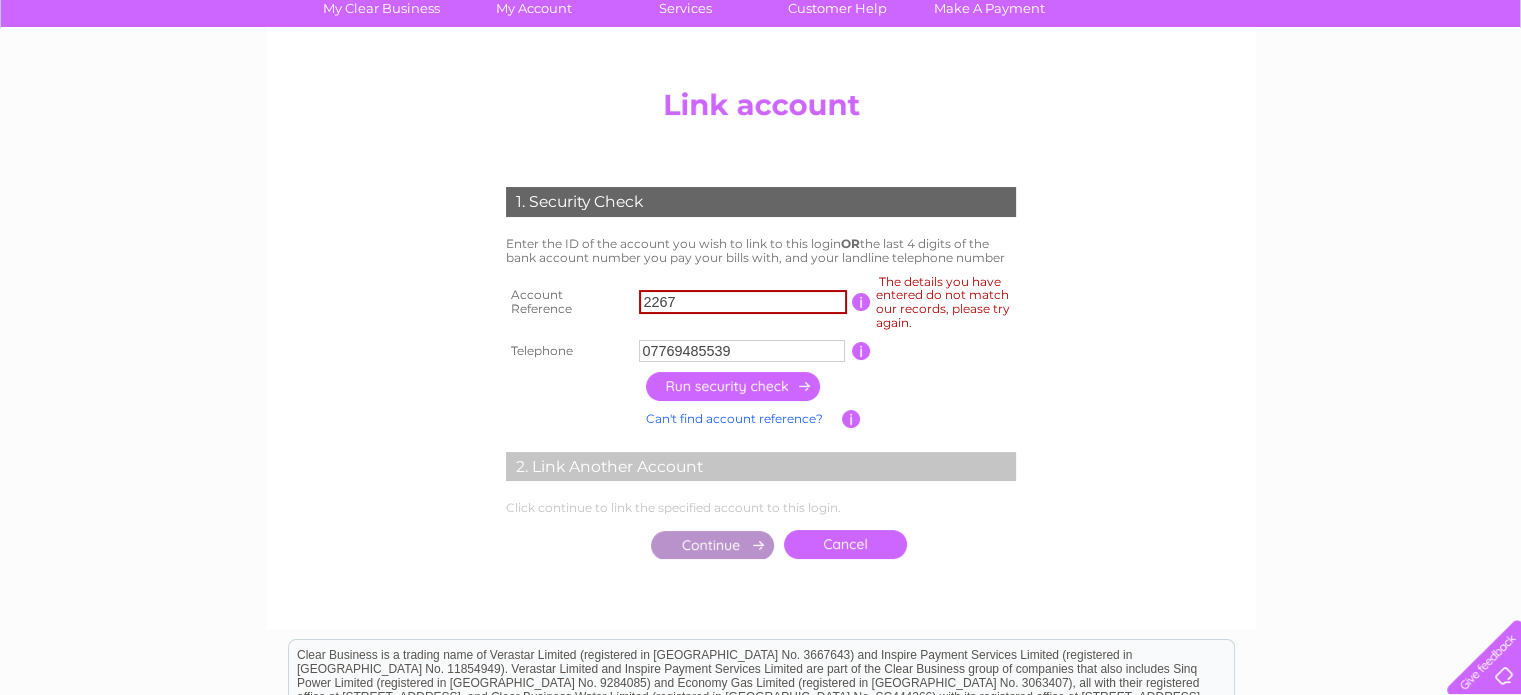 type on "2267" 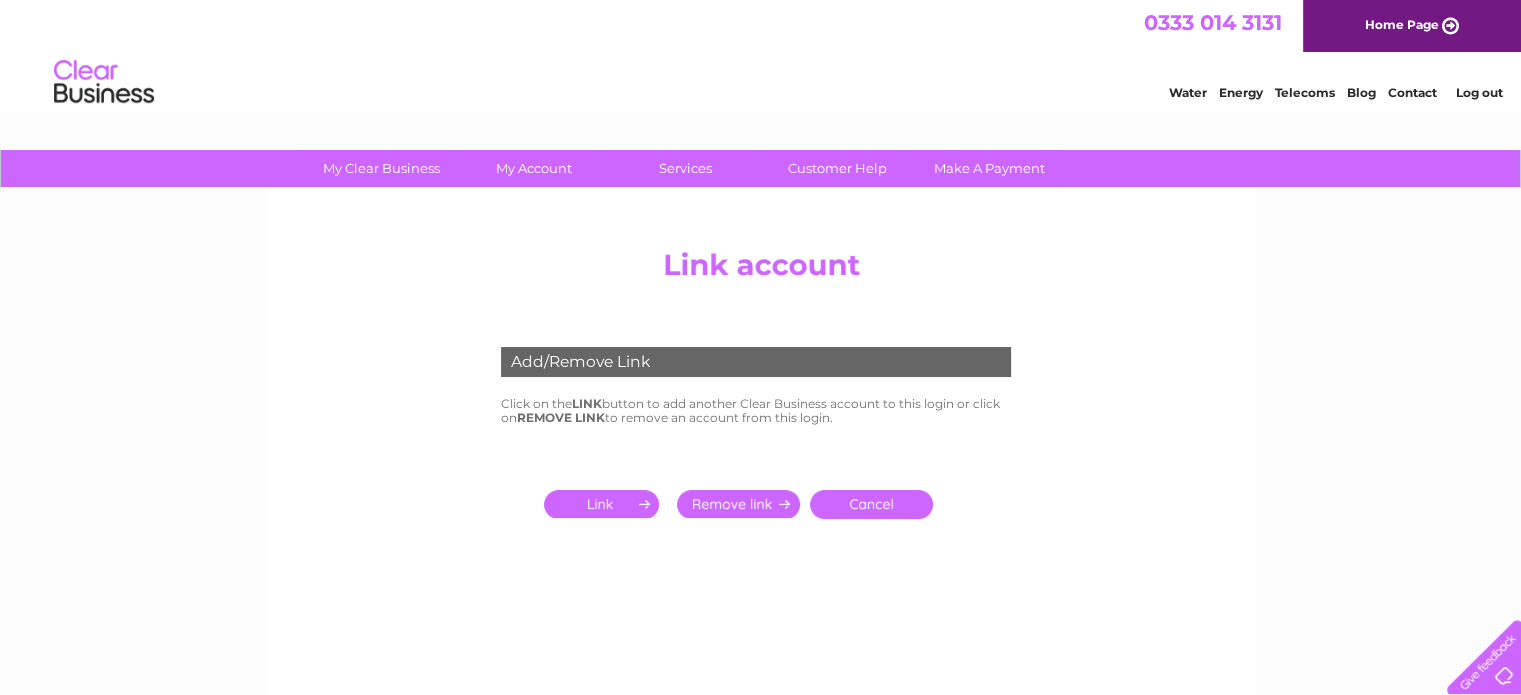 scroll, scrollTop: 0, scrollLeft: 0, axis: both 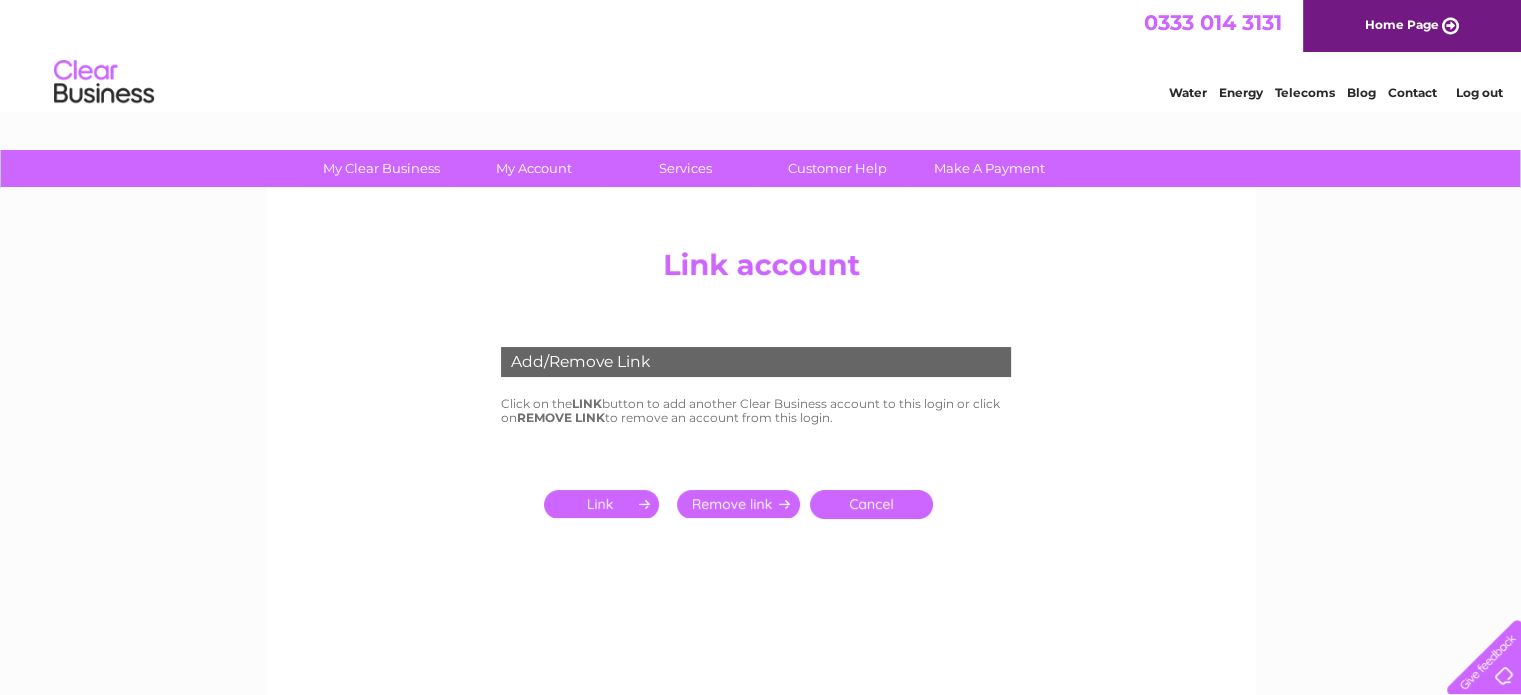 click at bounding box center [605, 504] 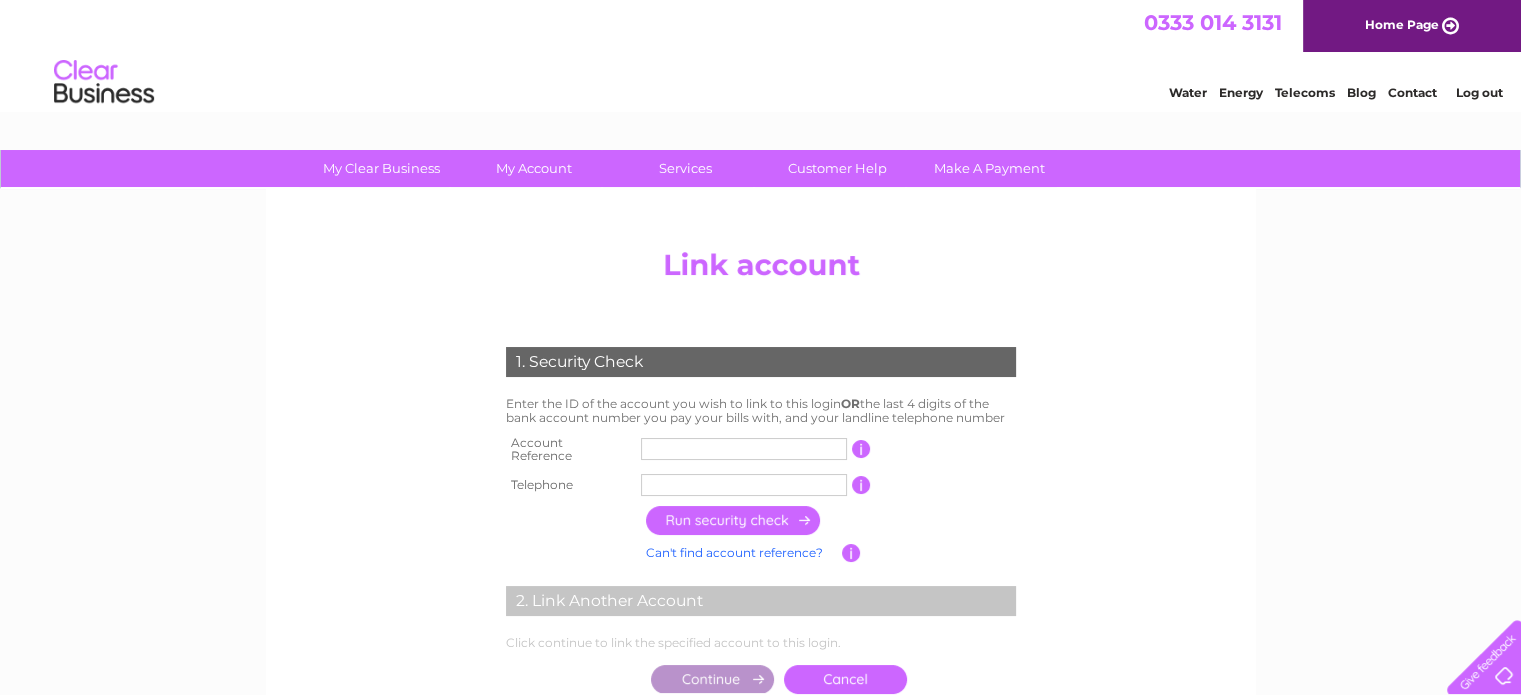 click at bounding box center [744, 449] 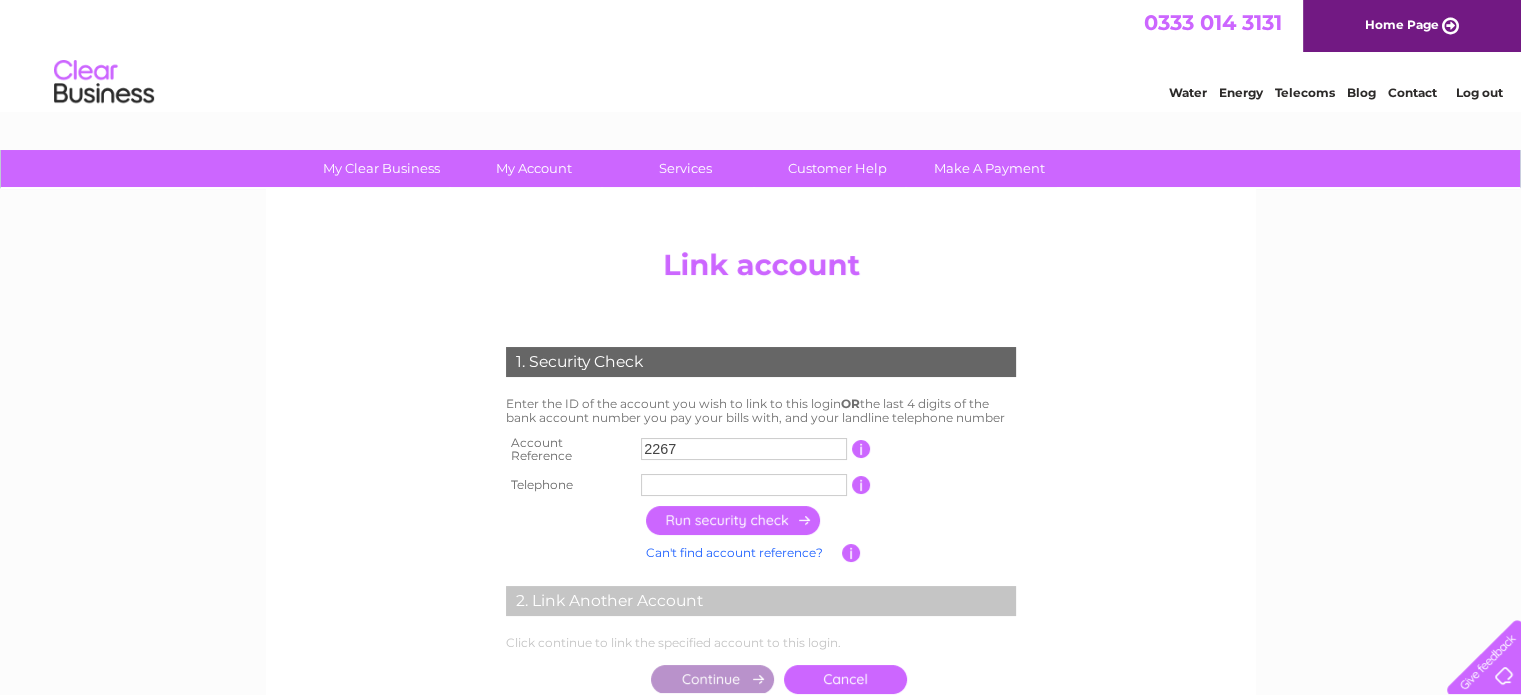 type on "2267" 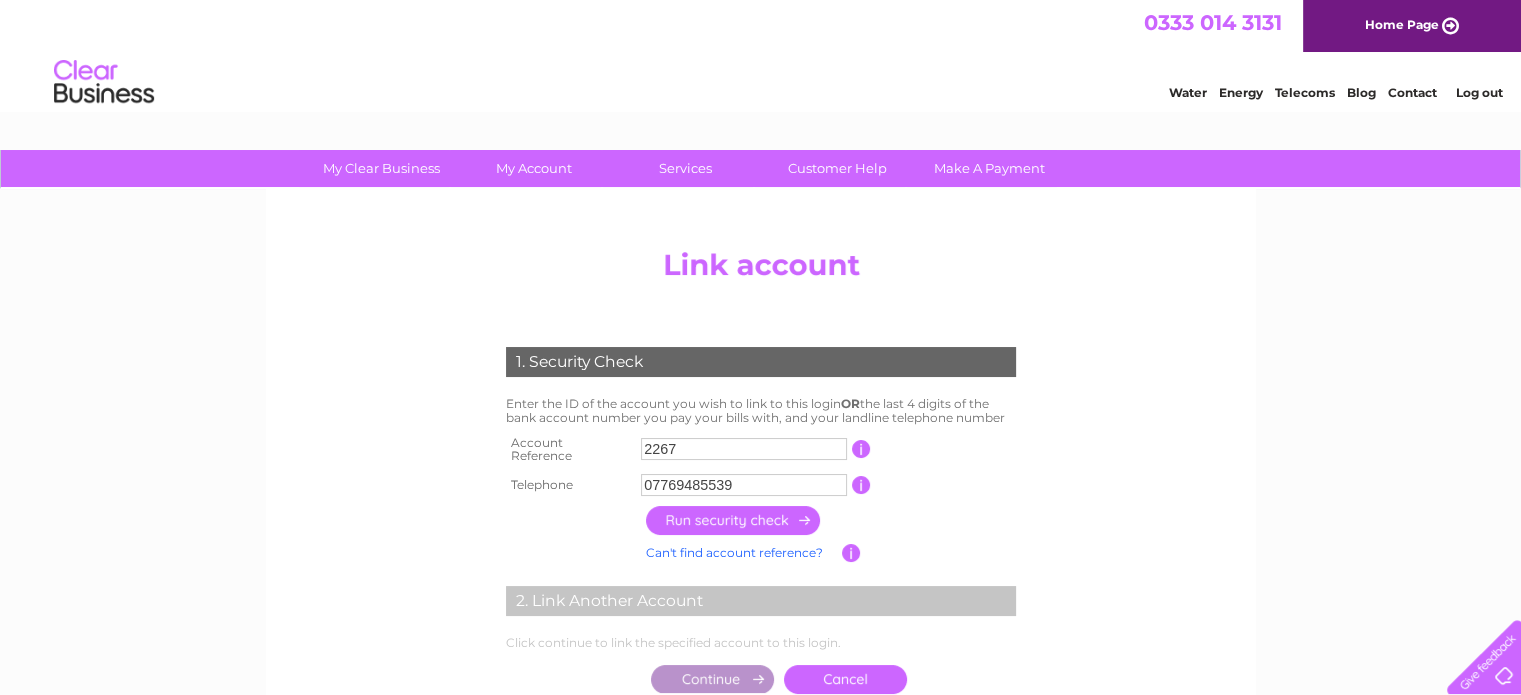 type on "07769485539" 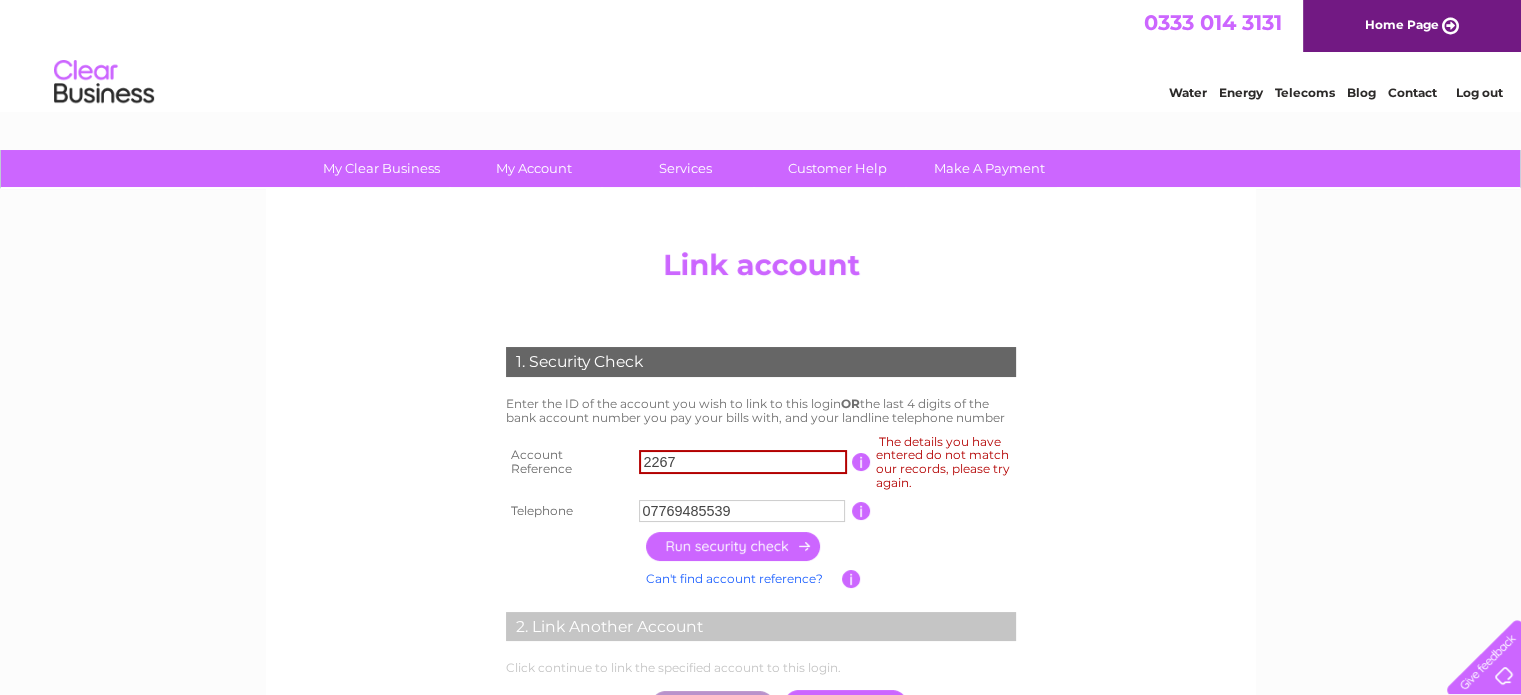 drag, startPoint x: 675, startPoint y: 463, endPoint x: 352, endPoint y: 496, distance: 324.6814 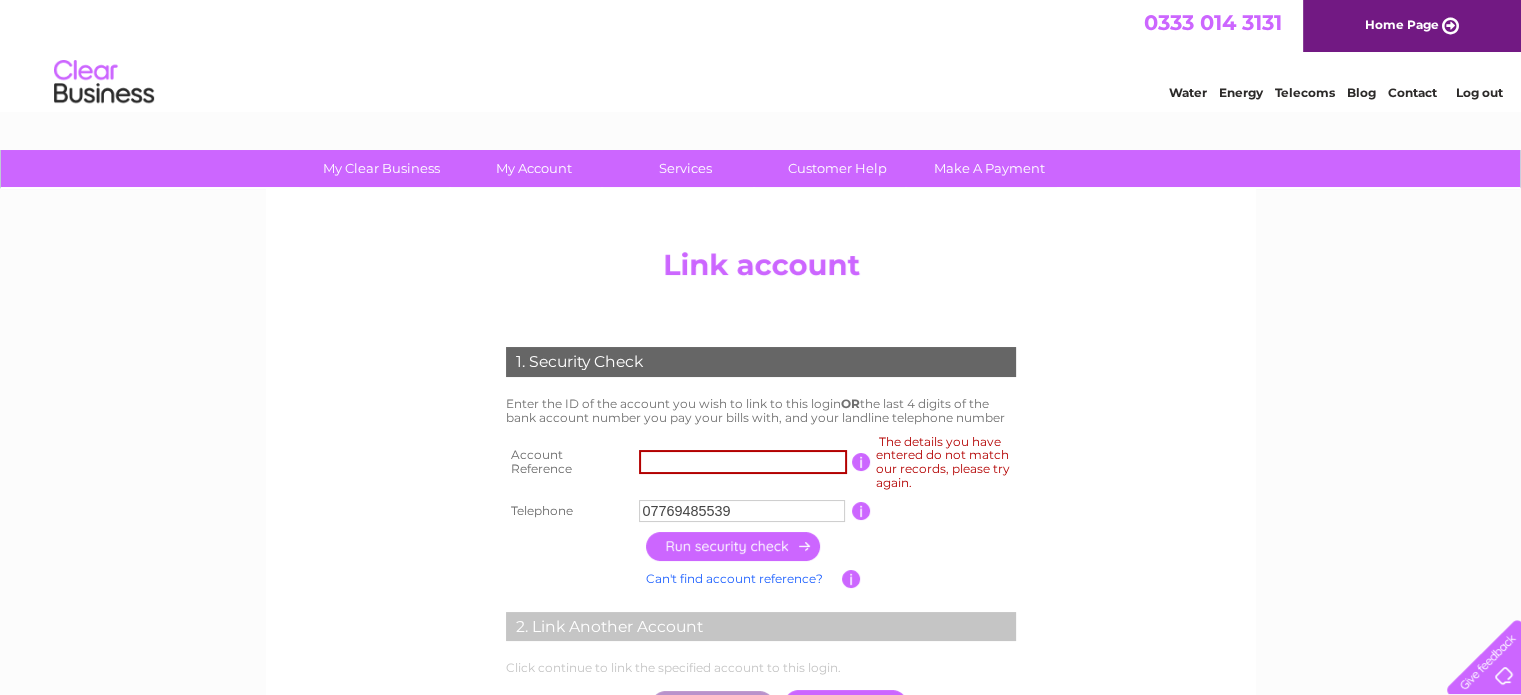 type 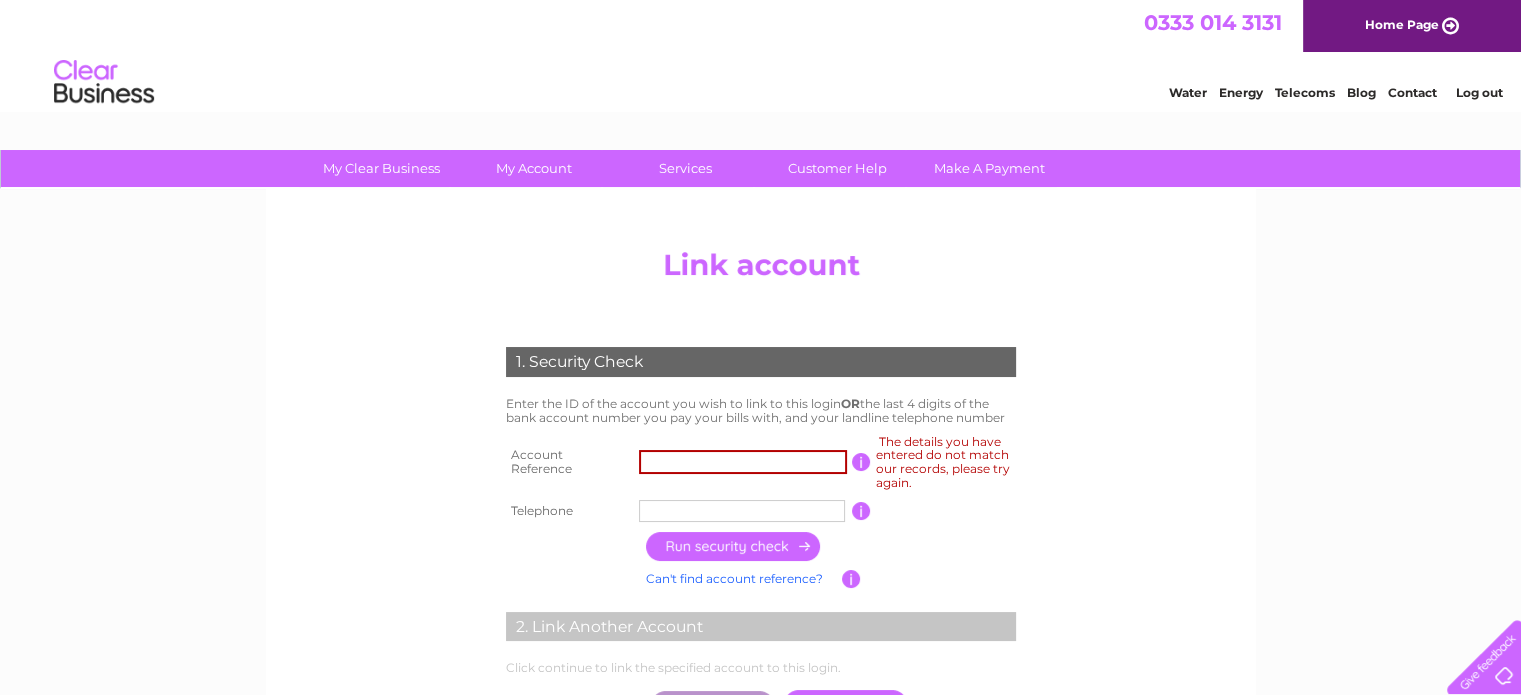 scroll, scrollTop: 450, scrollLeft: 0, axis: vertical 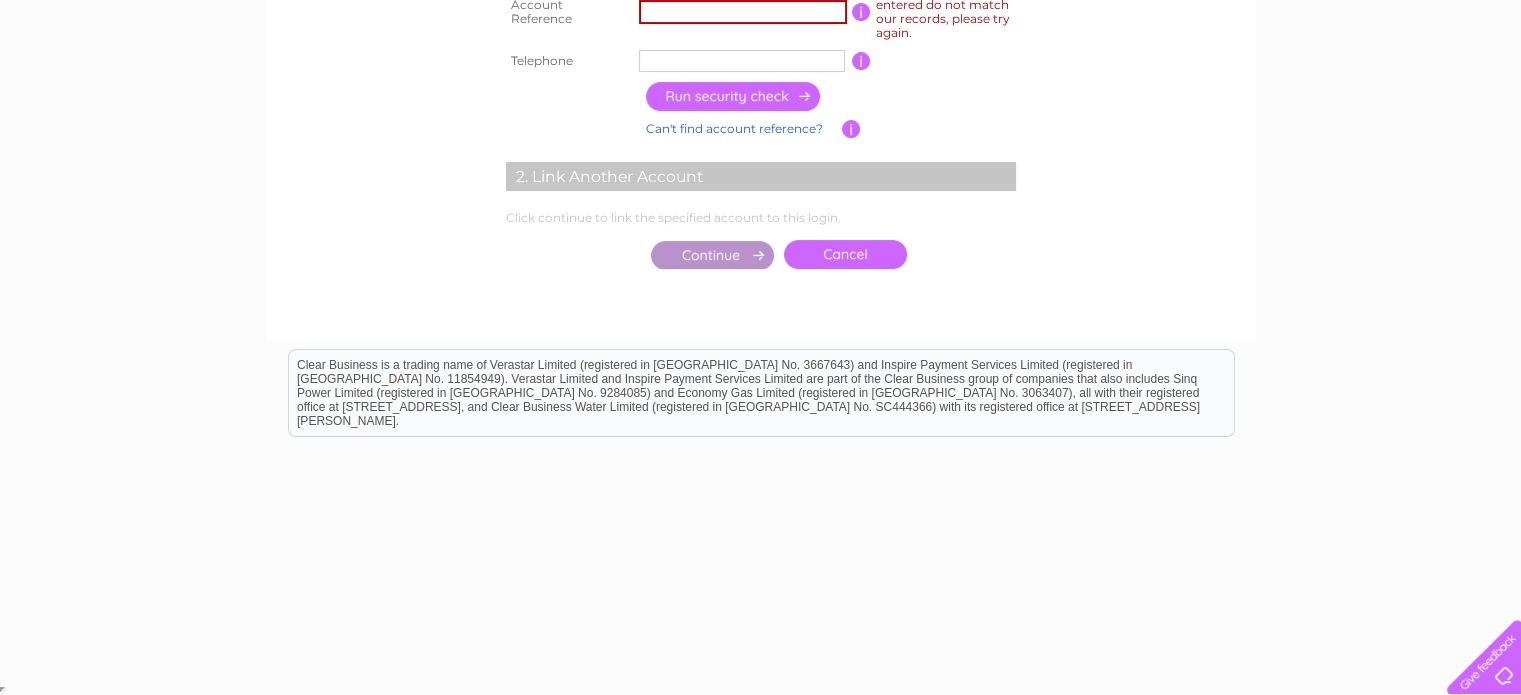 type 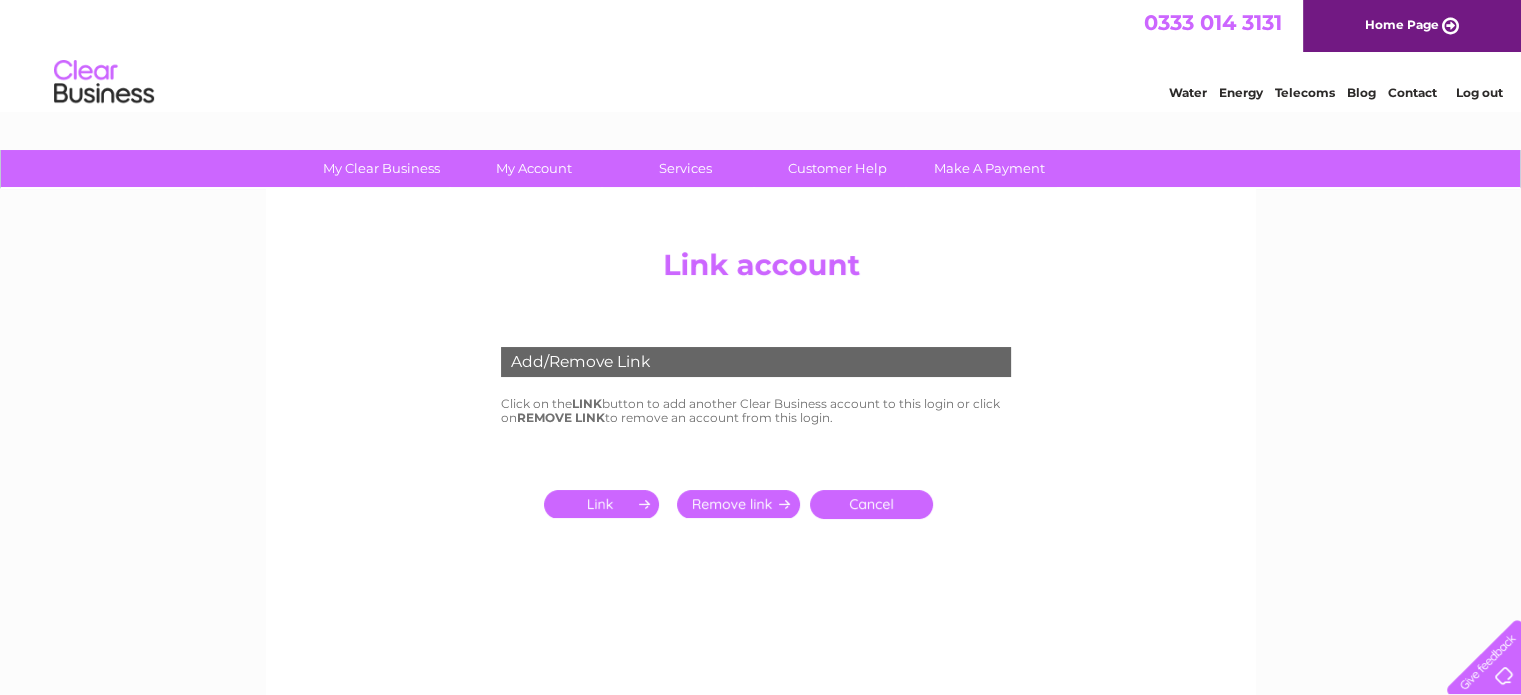 scroll, scrollTop: 0, scrollLeft: 0, axis: both 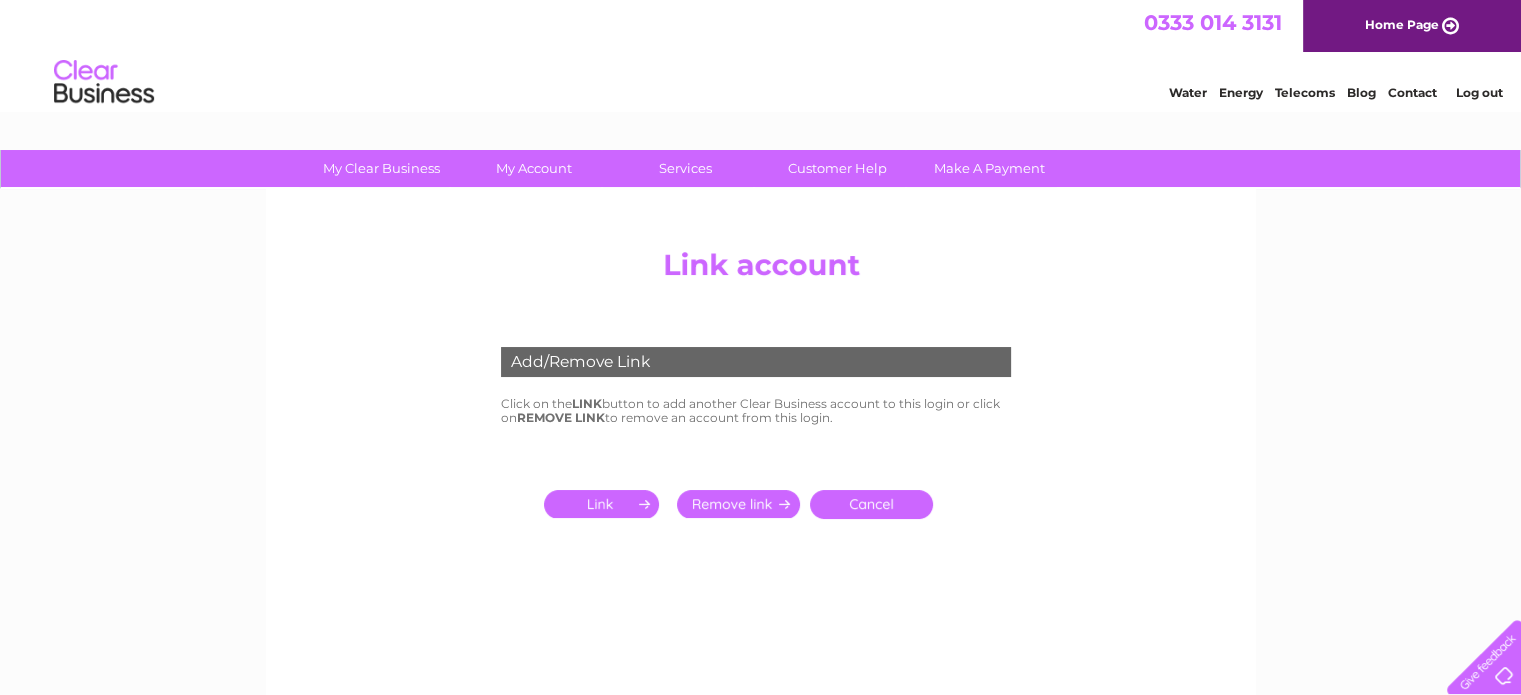 click at bounding box center [605, 504] 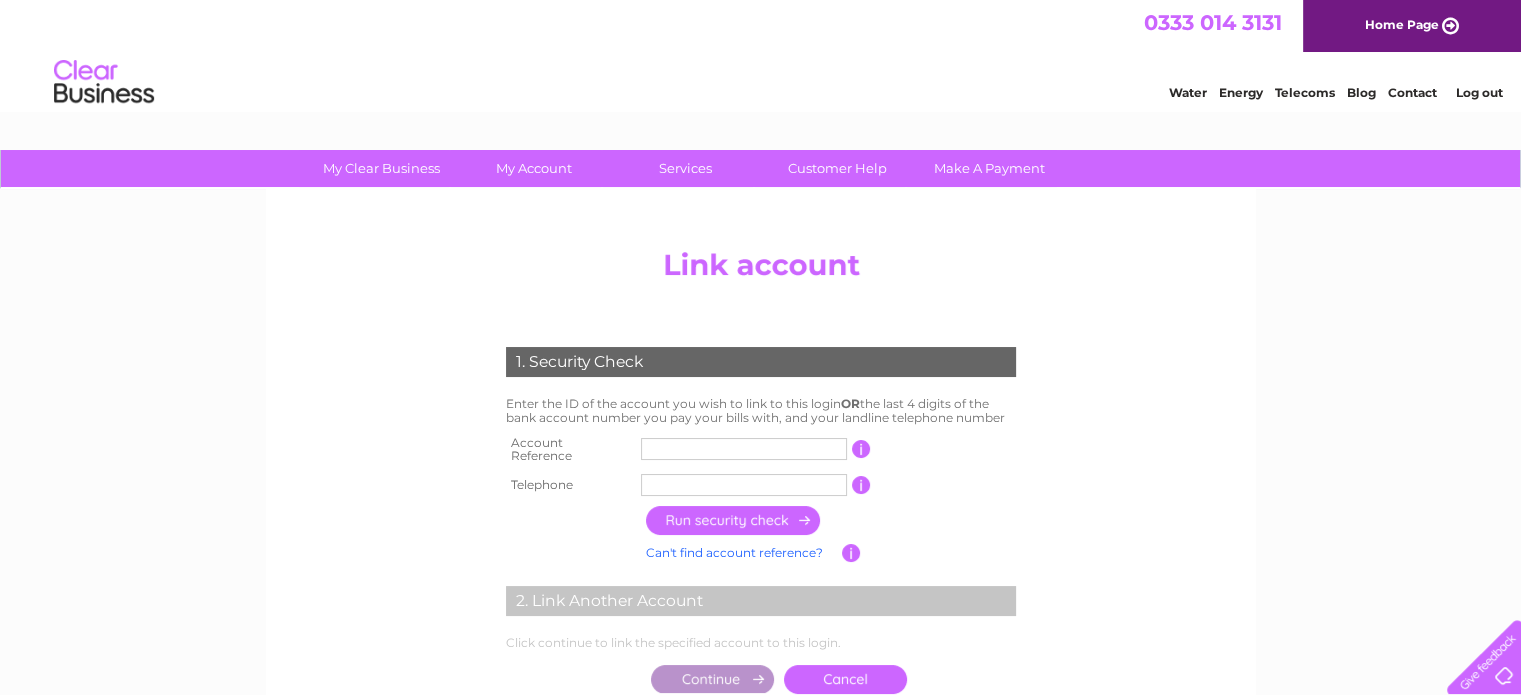 click at bounding box center (744, 449) 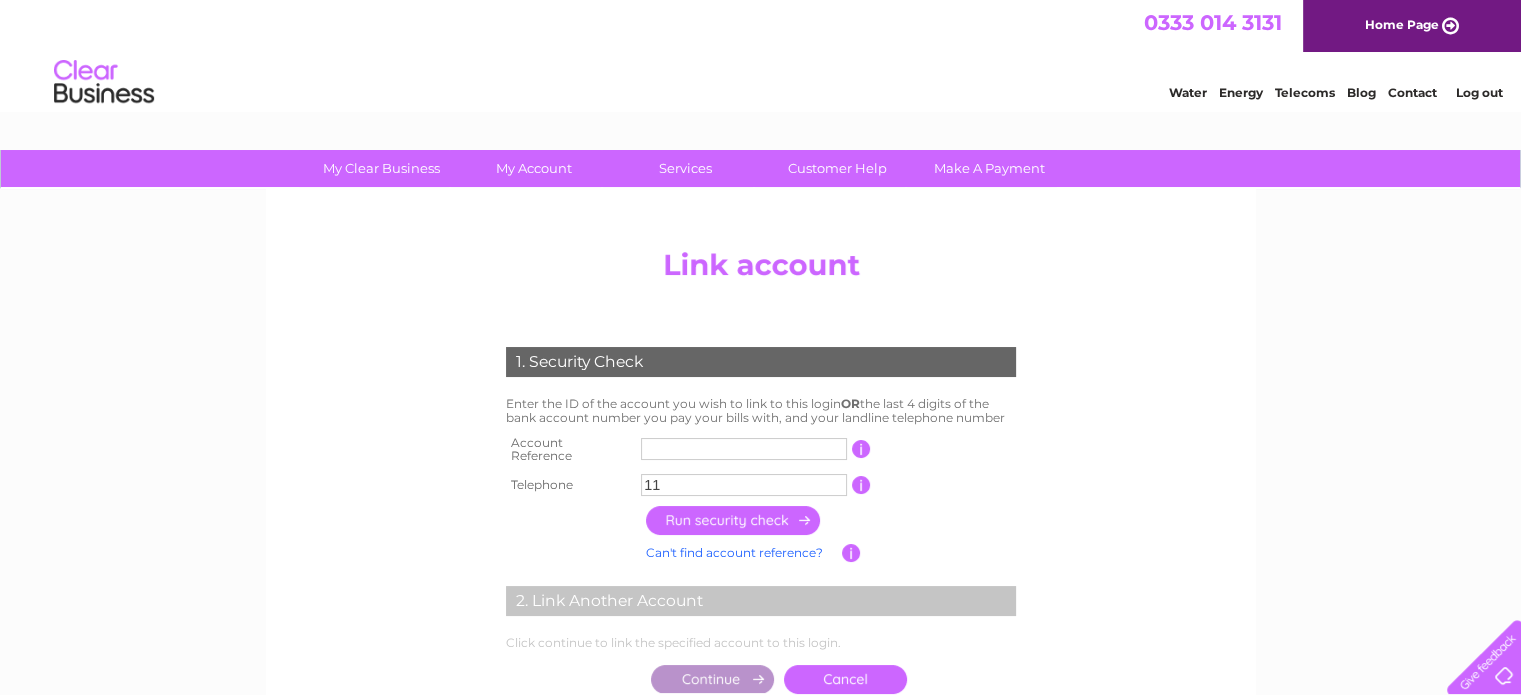 type on "1" 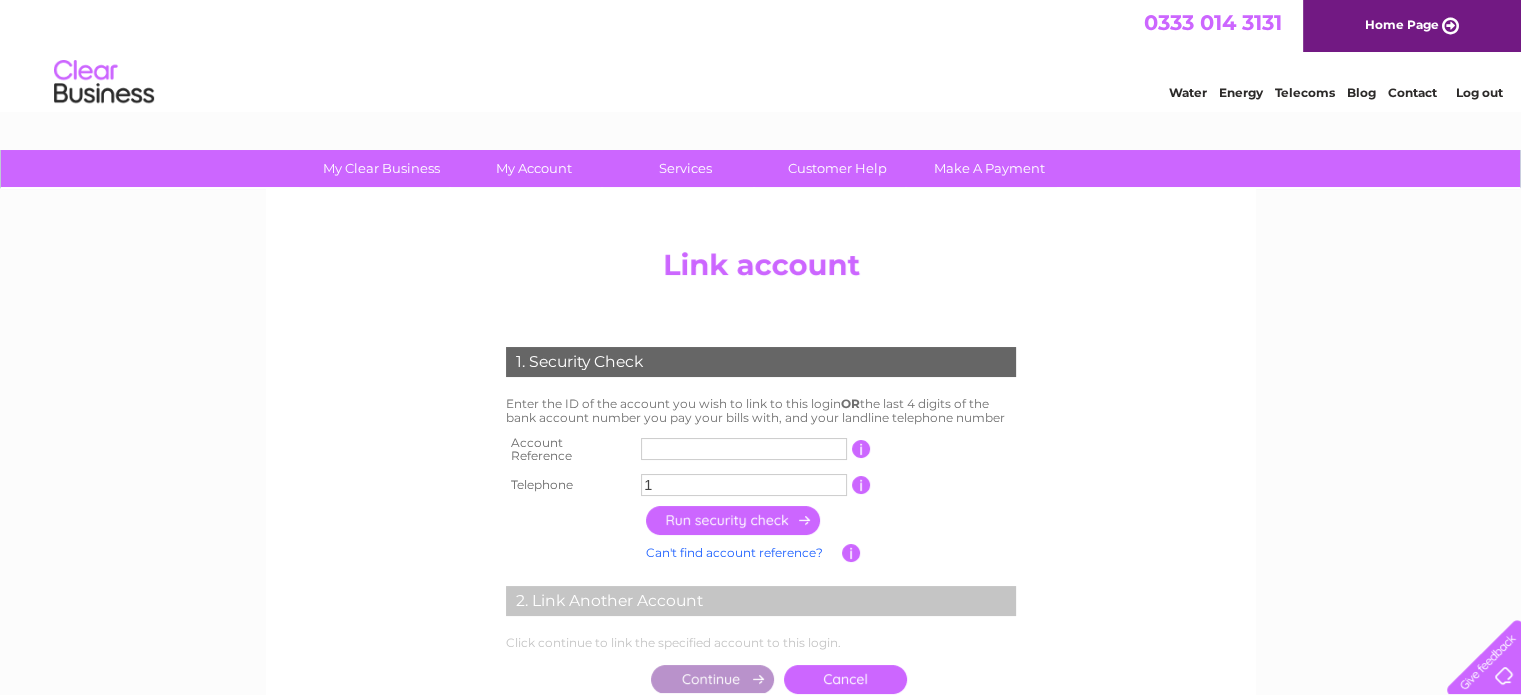 type 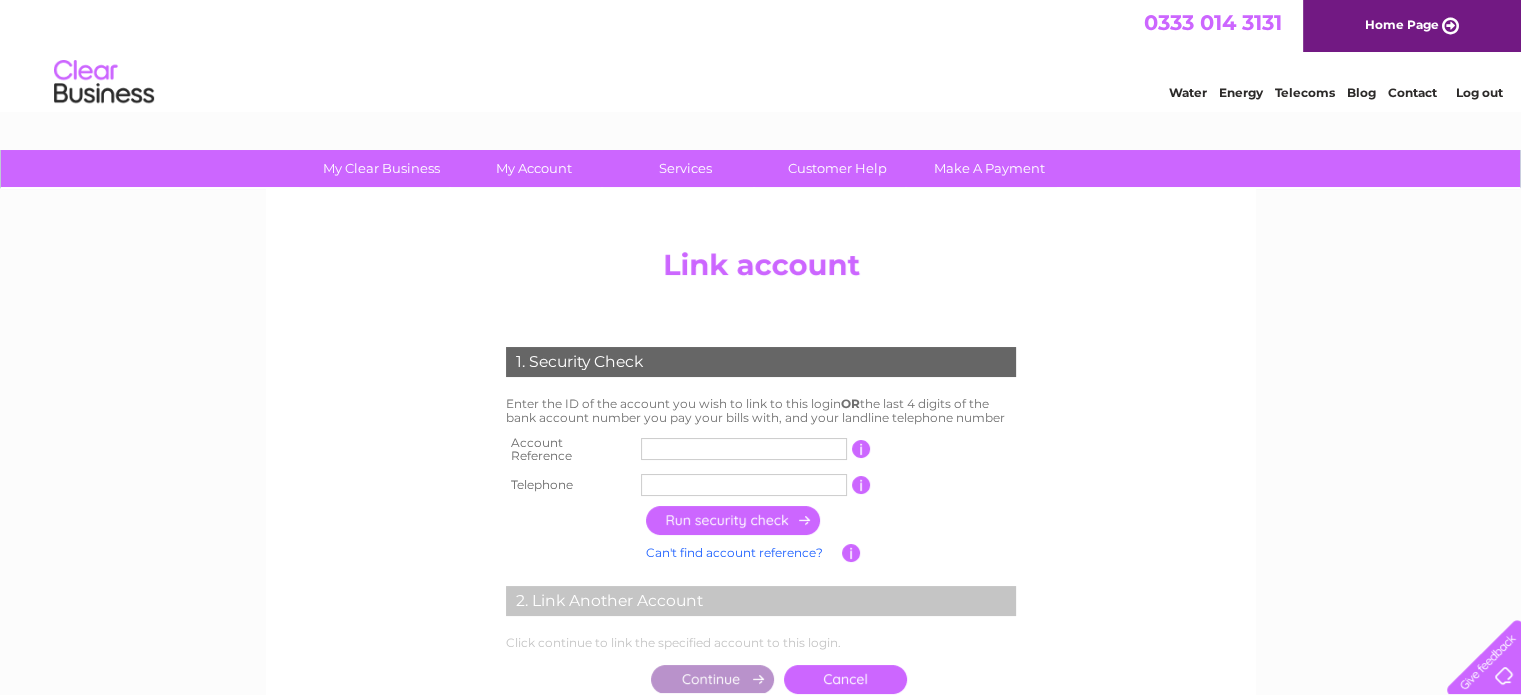 click at bounding box center [744, 449] 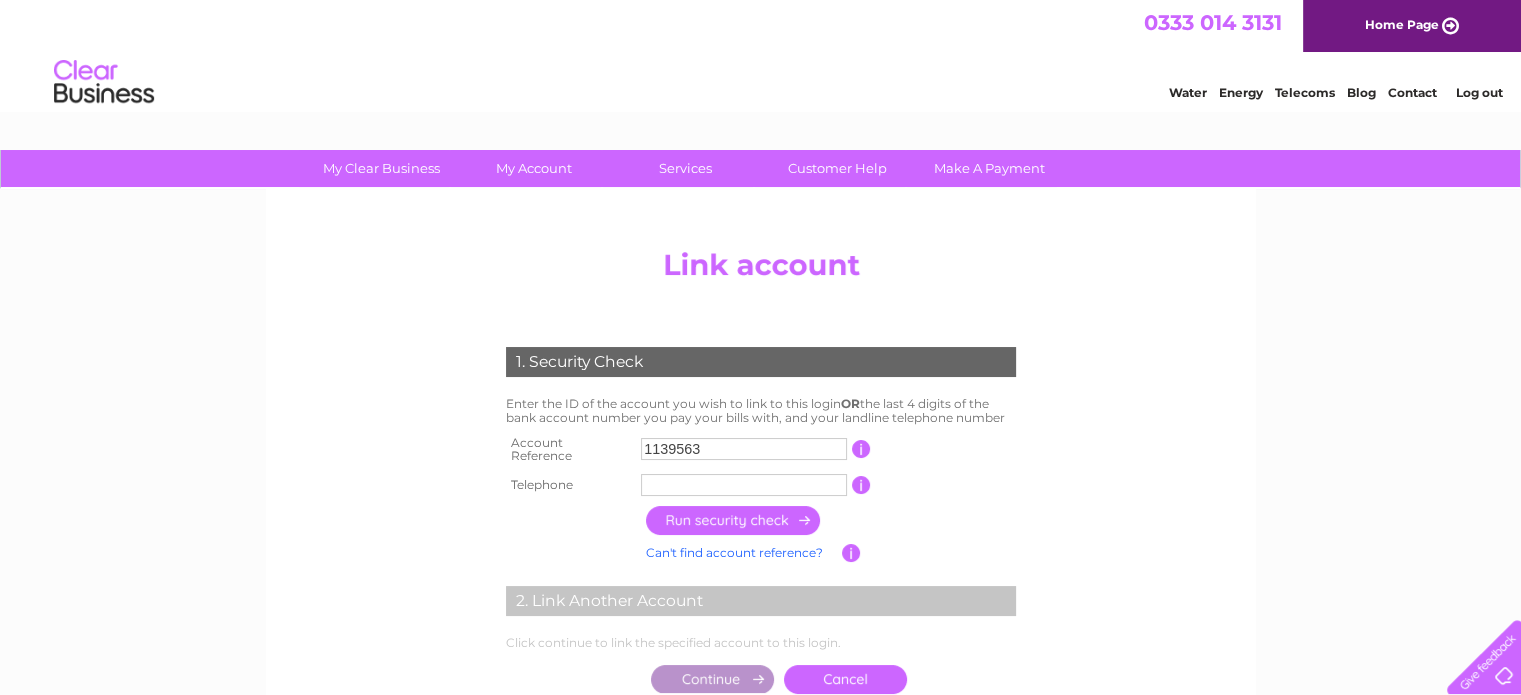 type on "1139563" 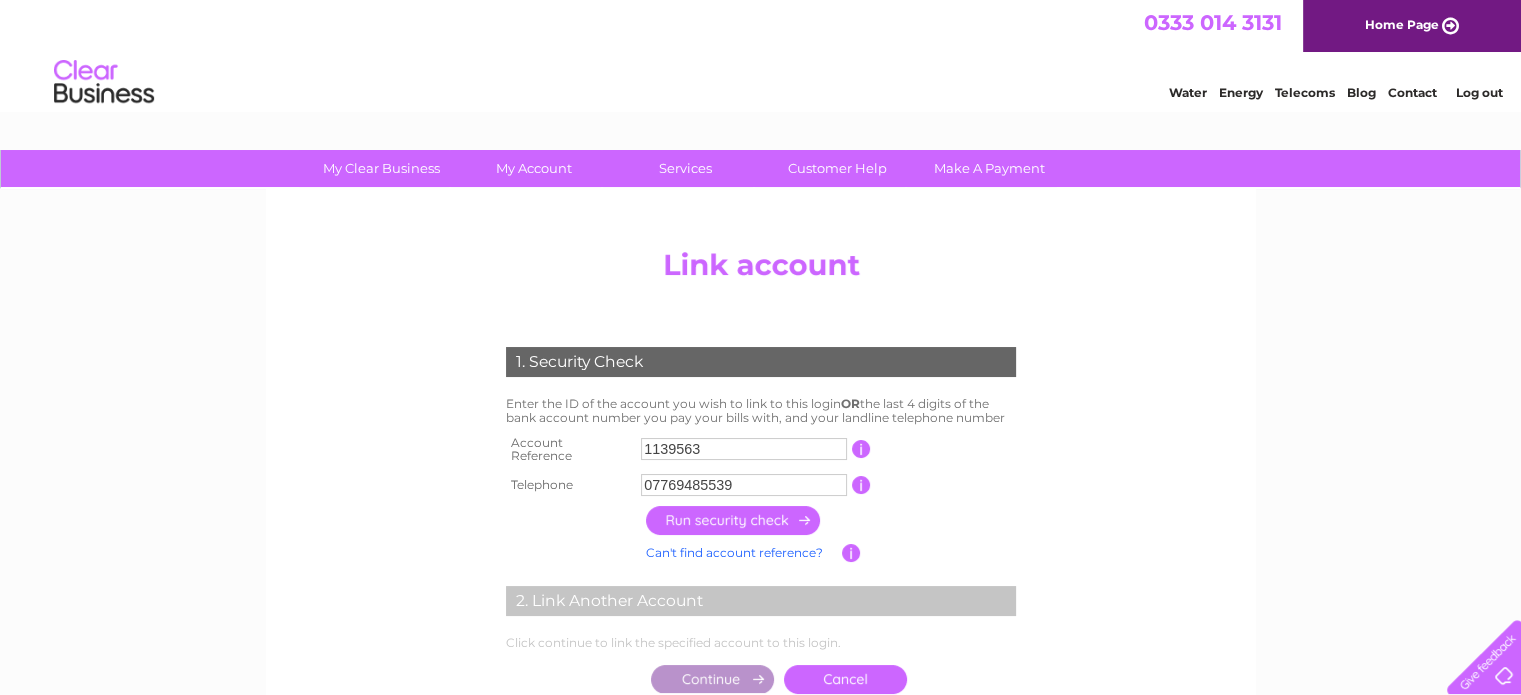 type on "07769485539" 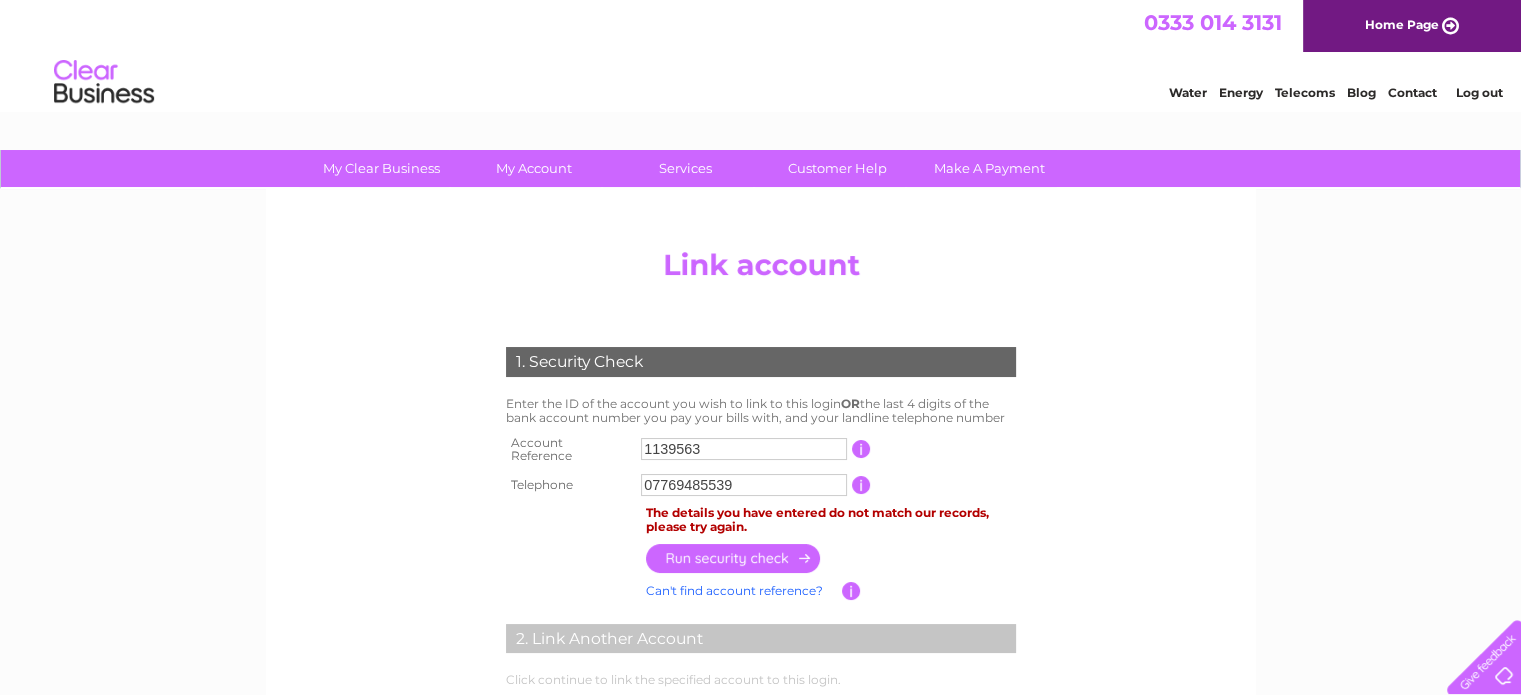 click at bounding box center (861, 449) 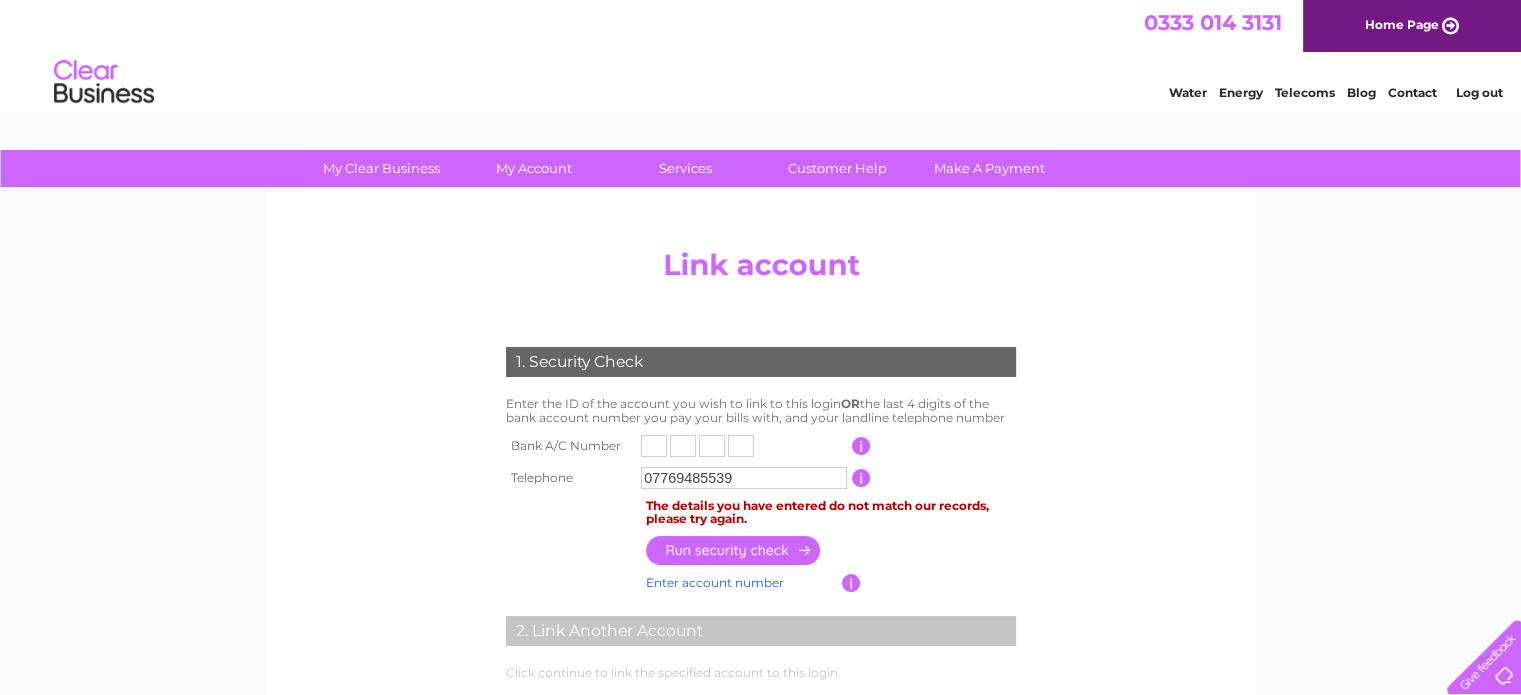 click at bounding box center [654, 446] 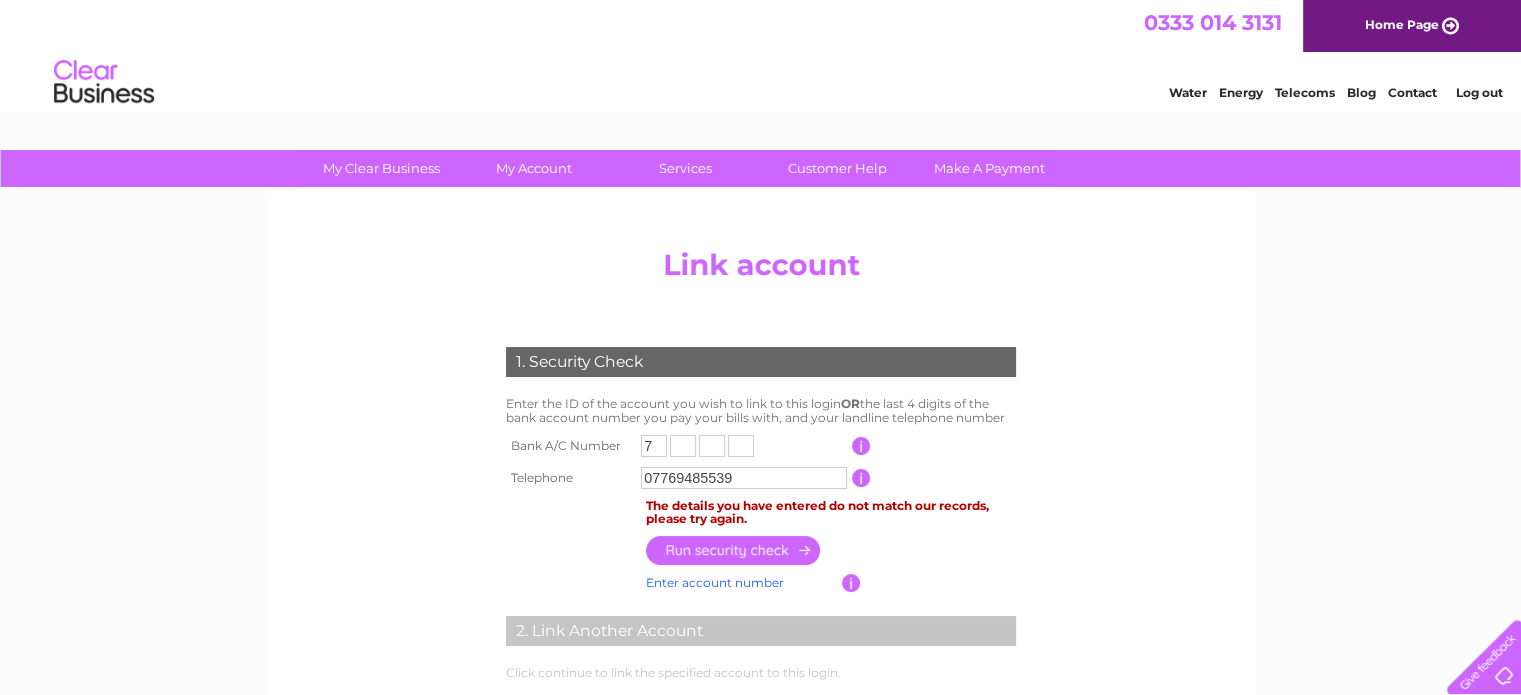 type on "7" 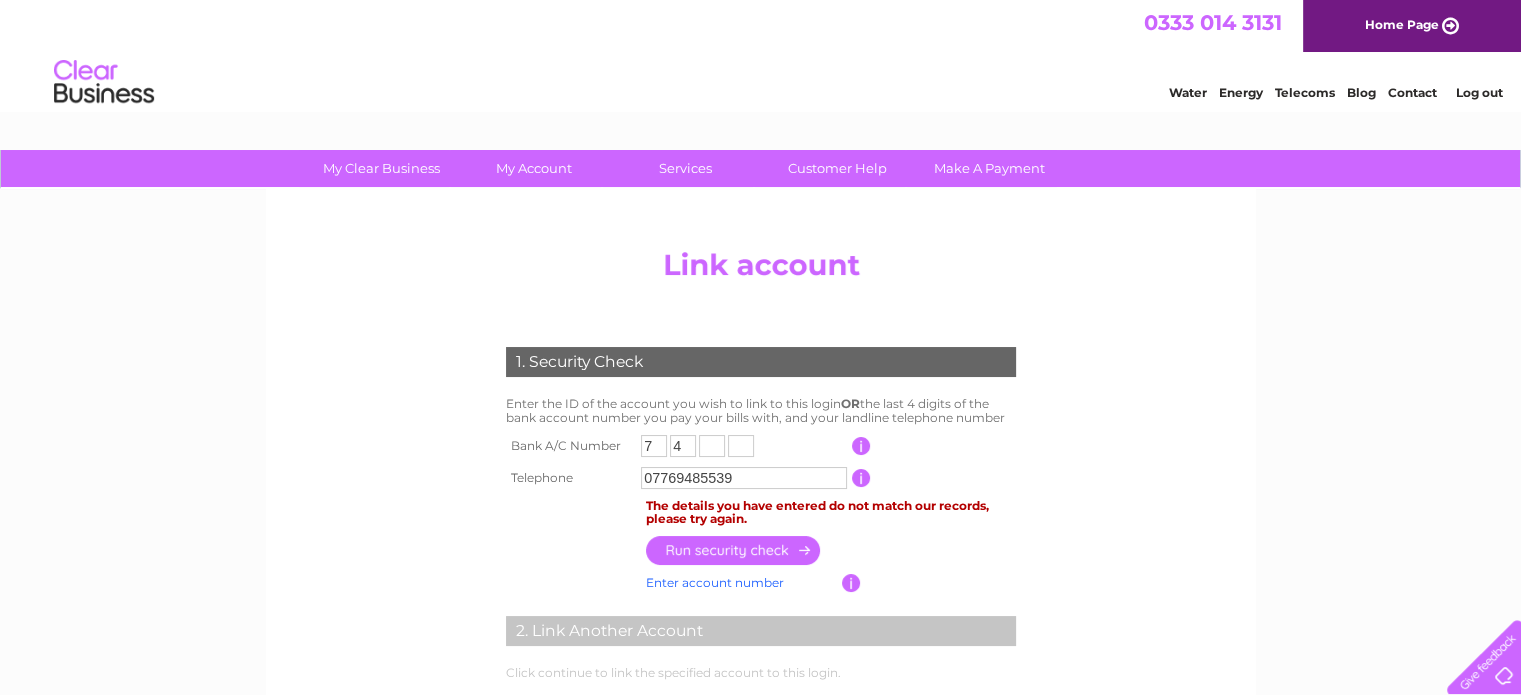 type on "4" 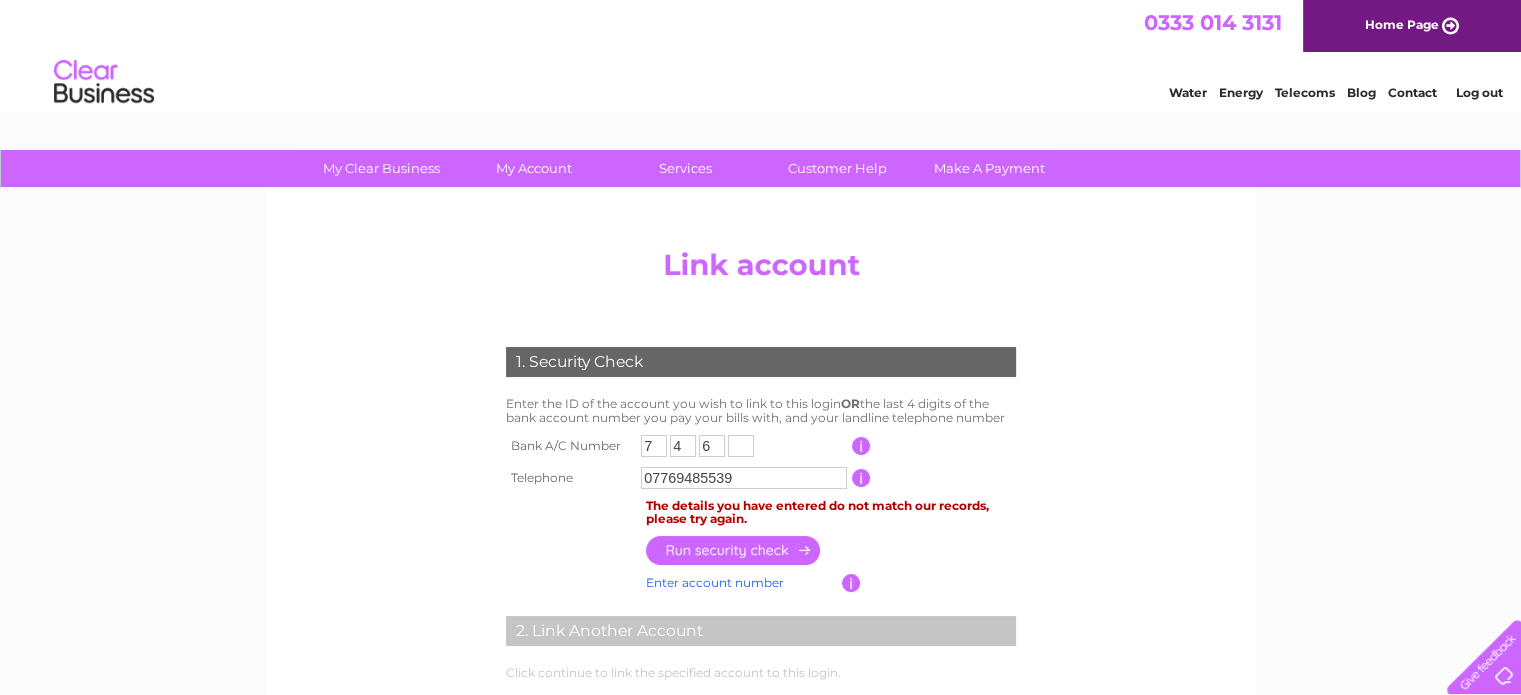 type on "6" 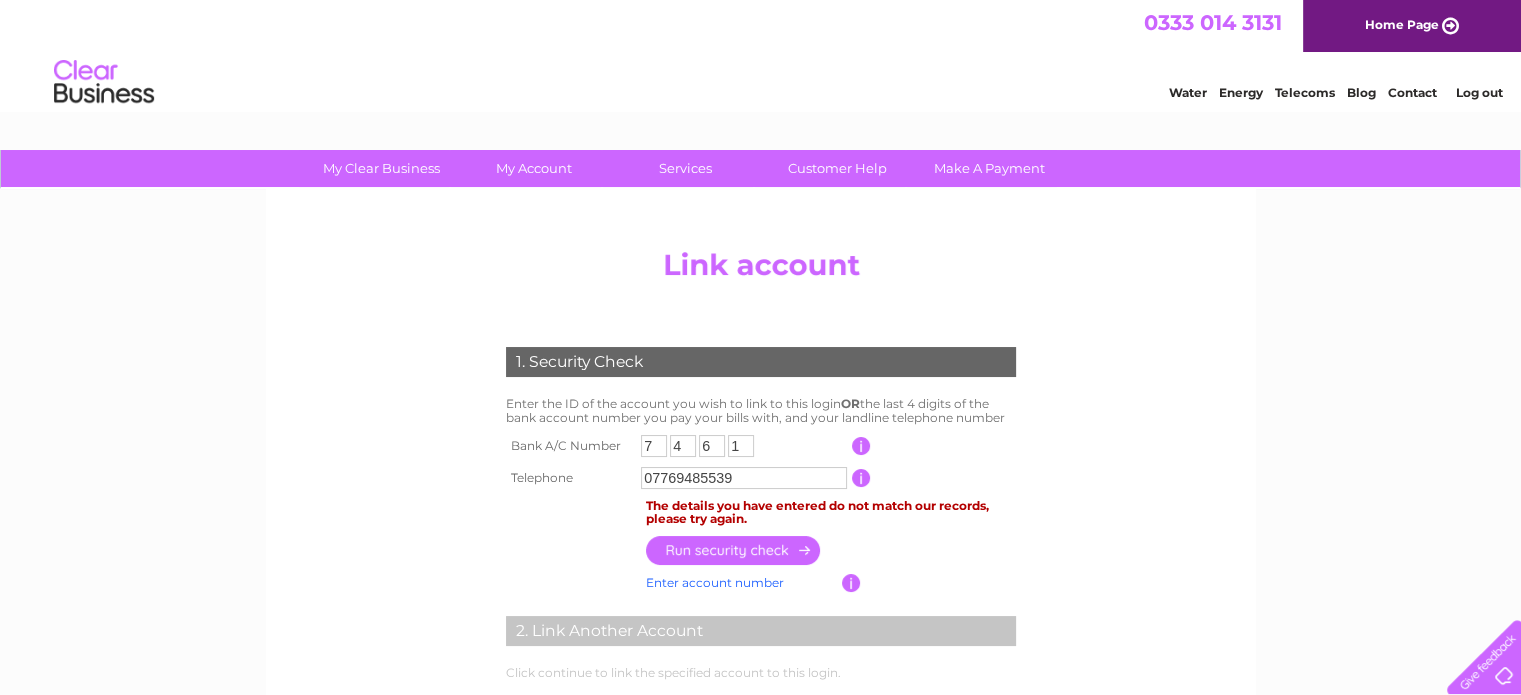 type on "1" 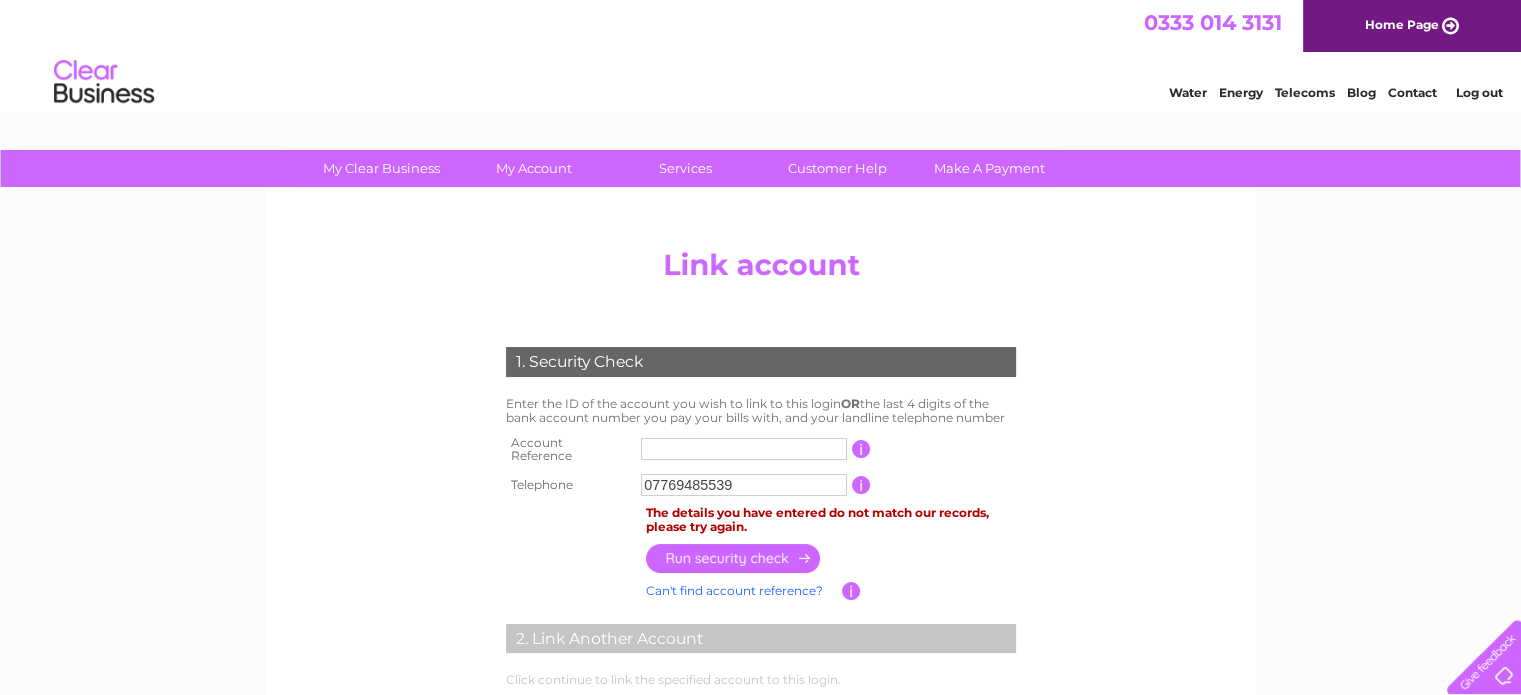 click at bounding box center (744, 449) 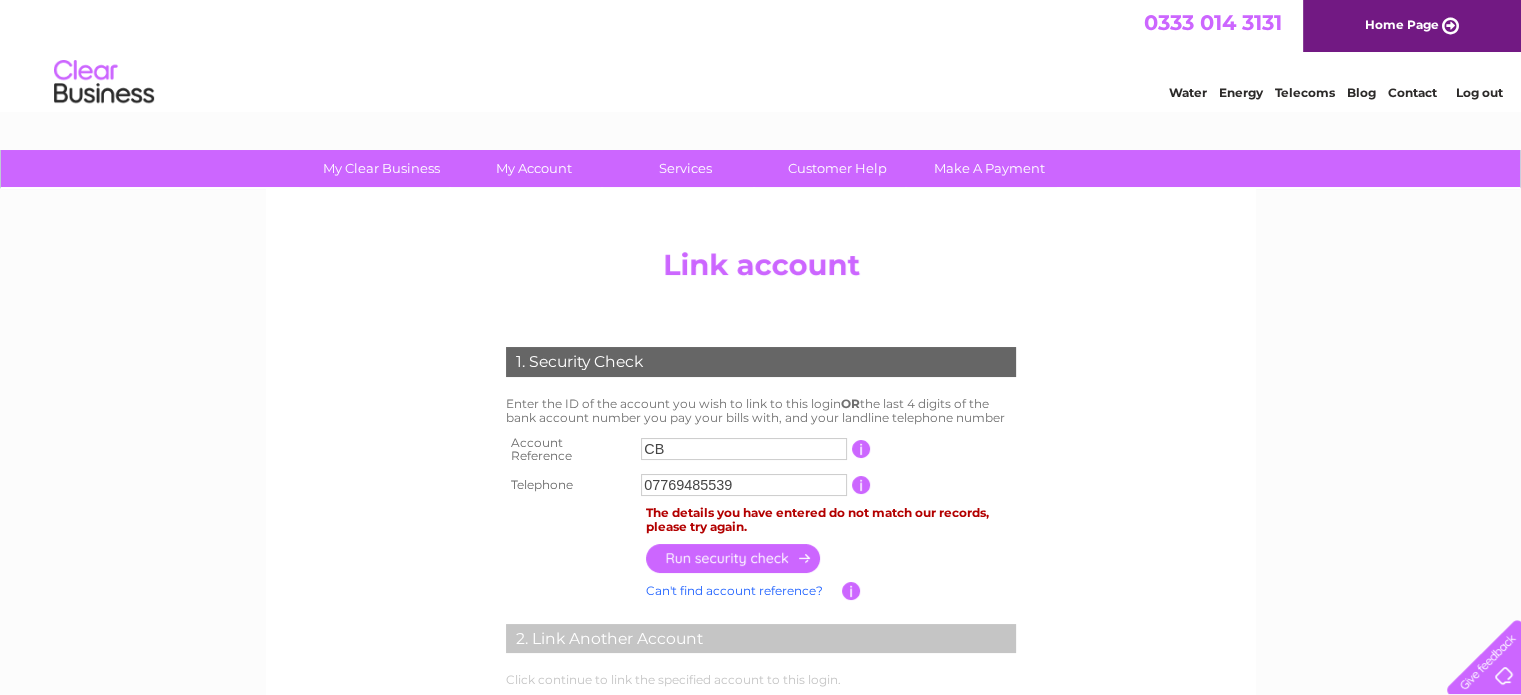 type on "C" 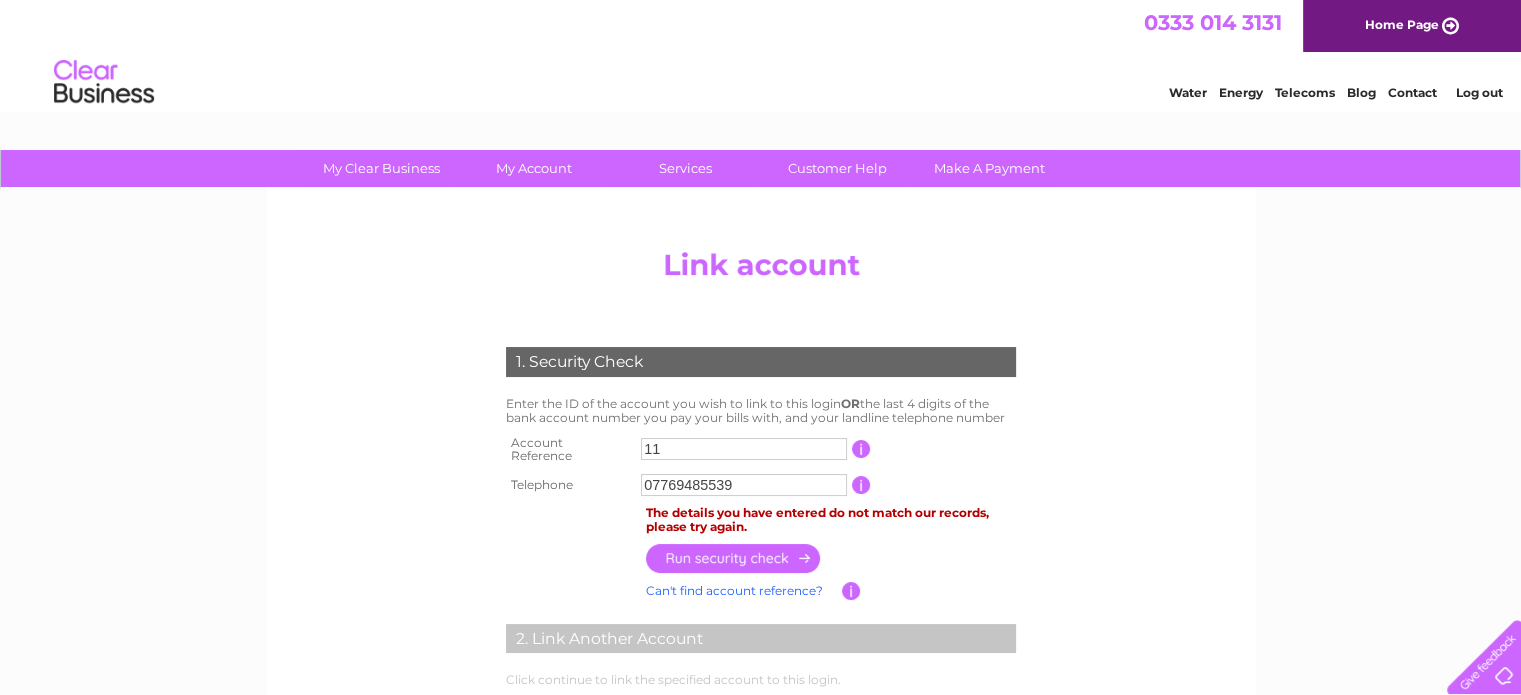 type on "1" 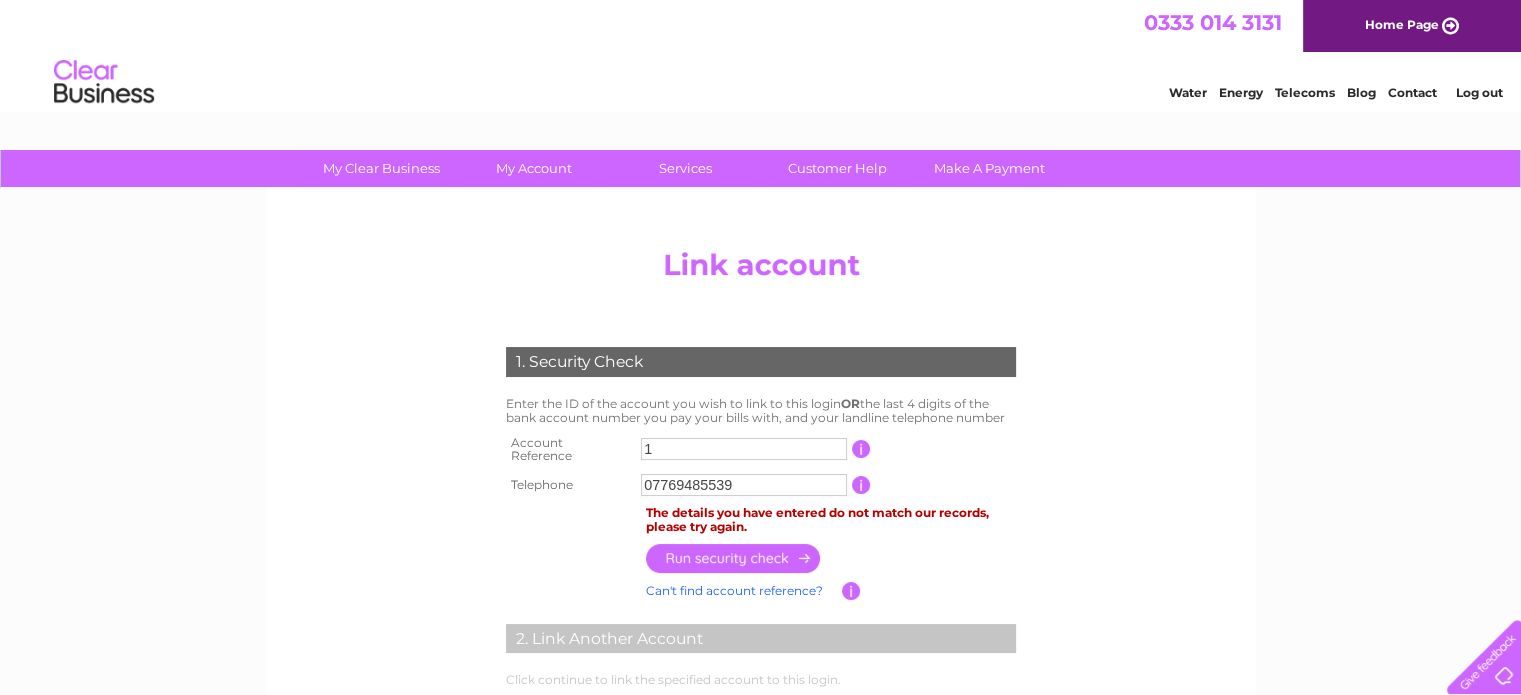 type 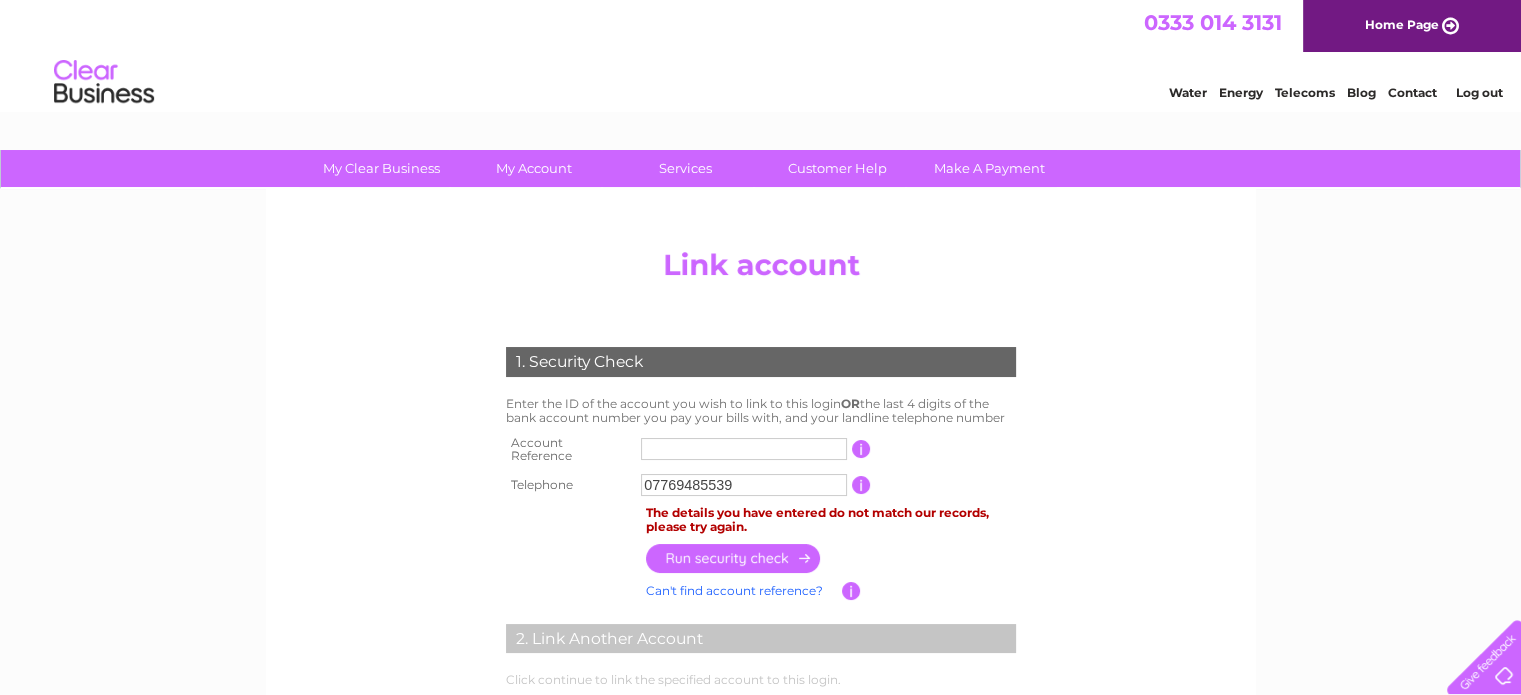 click at bounding box center (861, 449) 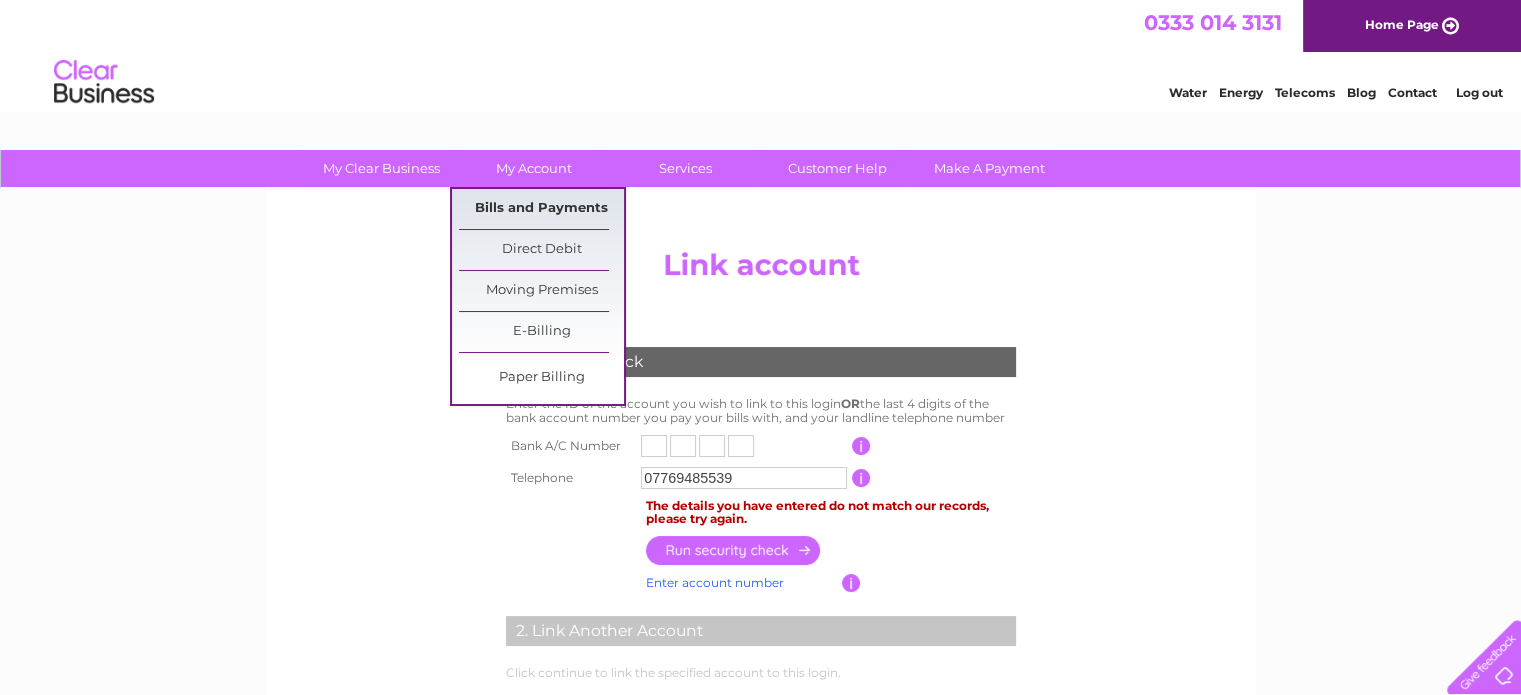 click on "Bills and Payments" at bounding box center [541, 209] 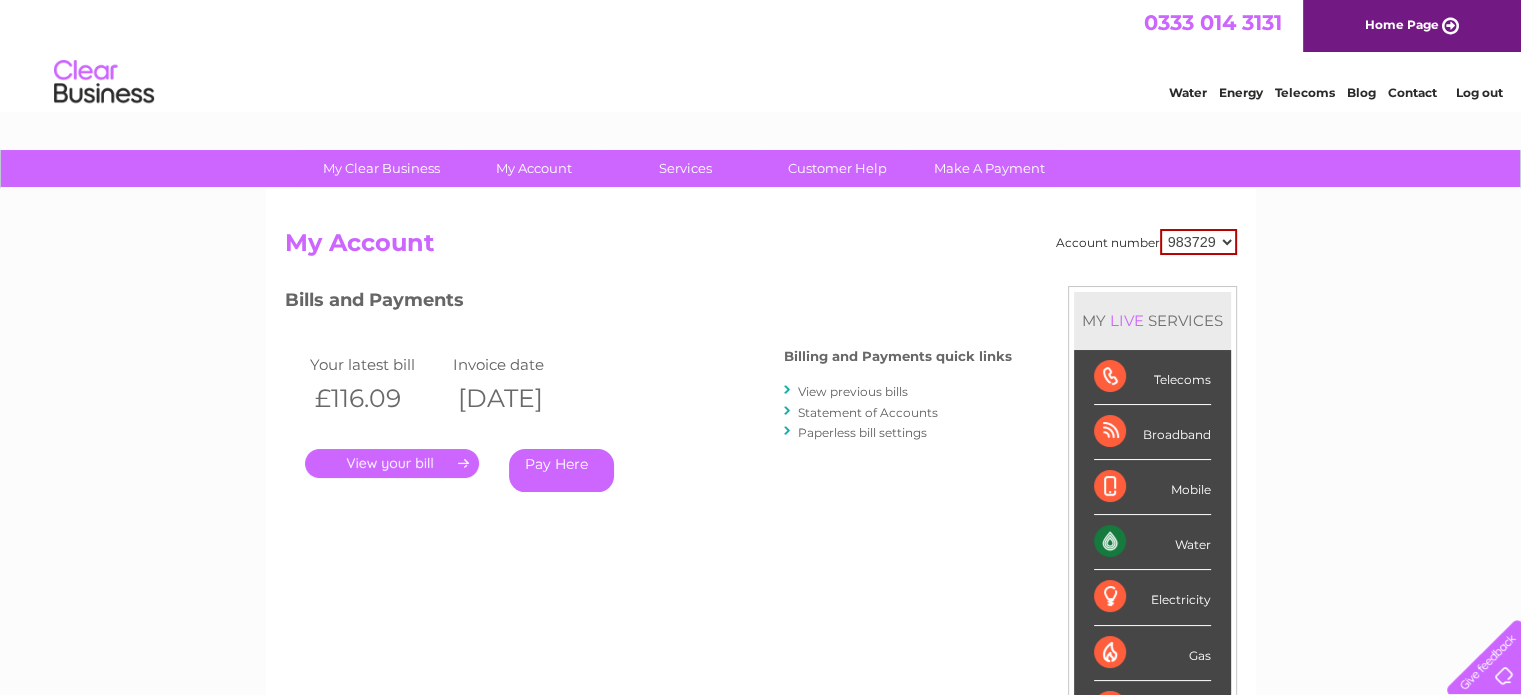 scroll, scrollTop: 0, scrollLeft: 0, axis: both 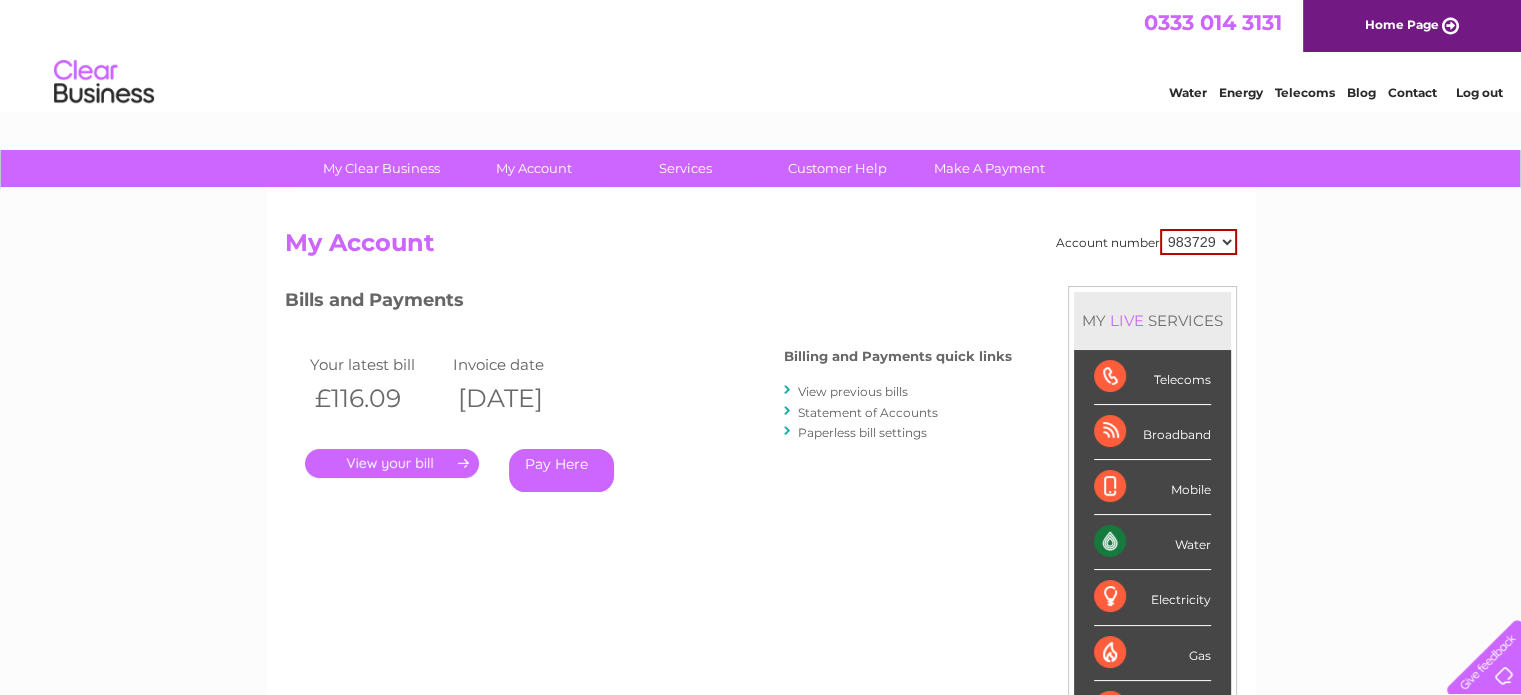 click on "983729" at bounding box center [1198, 242] 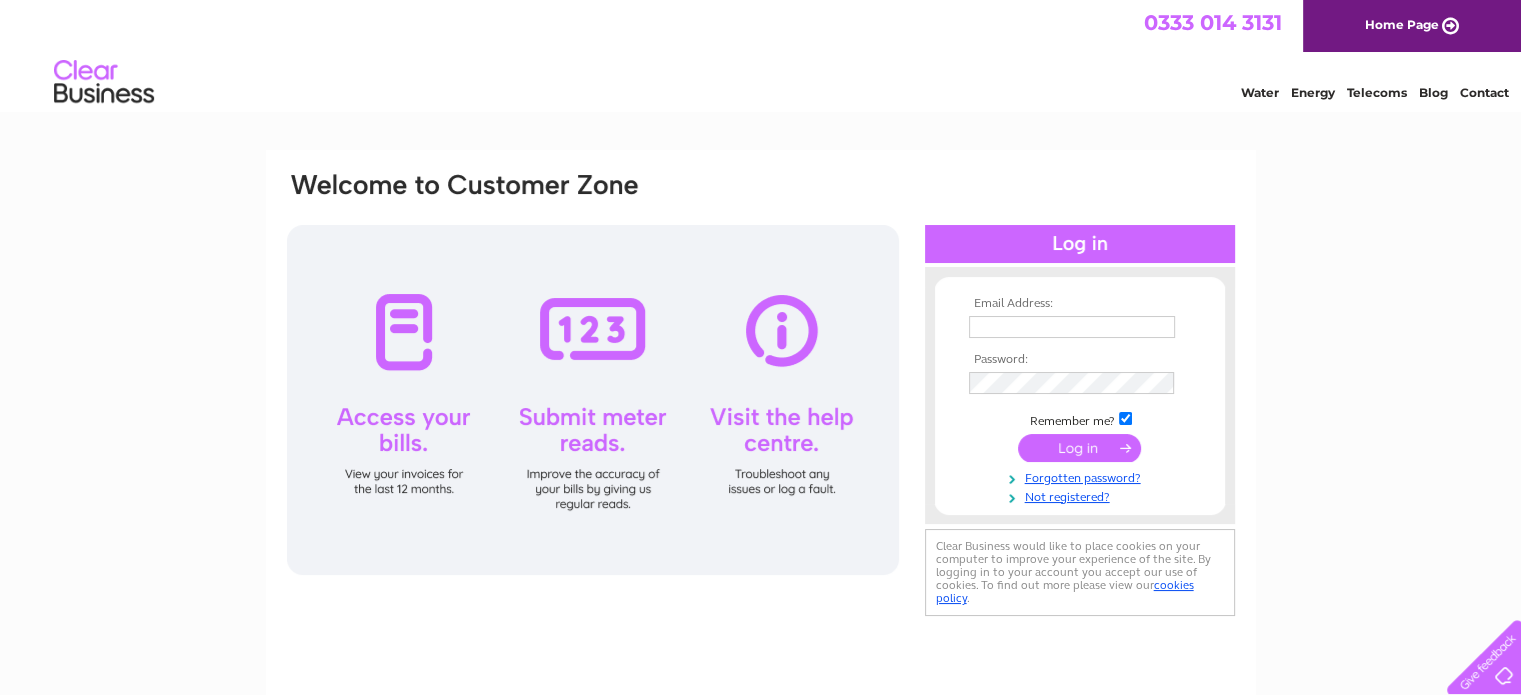 scroll, scrollTop: 0, scrollLeft: 0, axis: both 